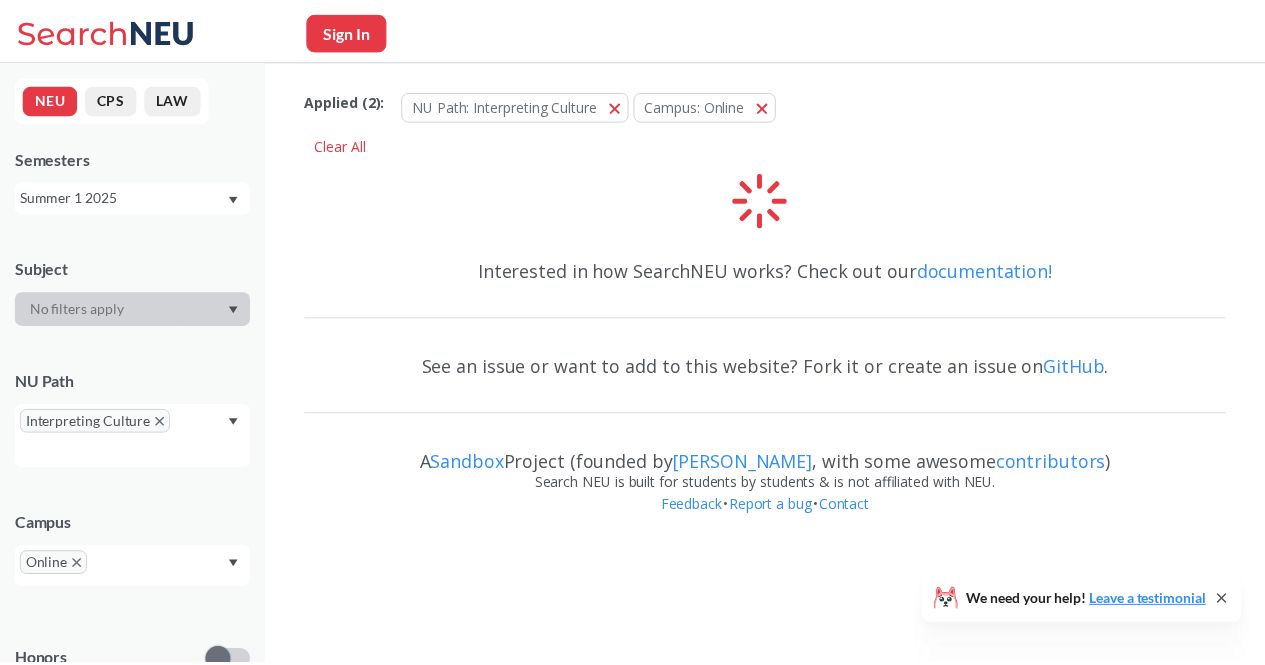 scroll, scrollTop: 0, scrollLeft: 0, axis: both 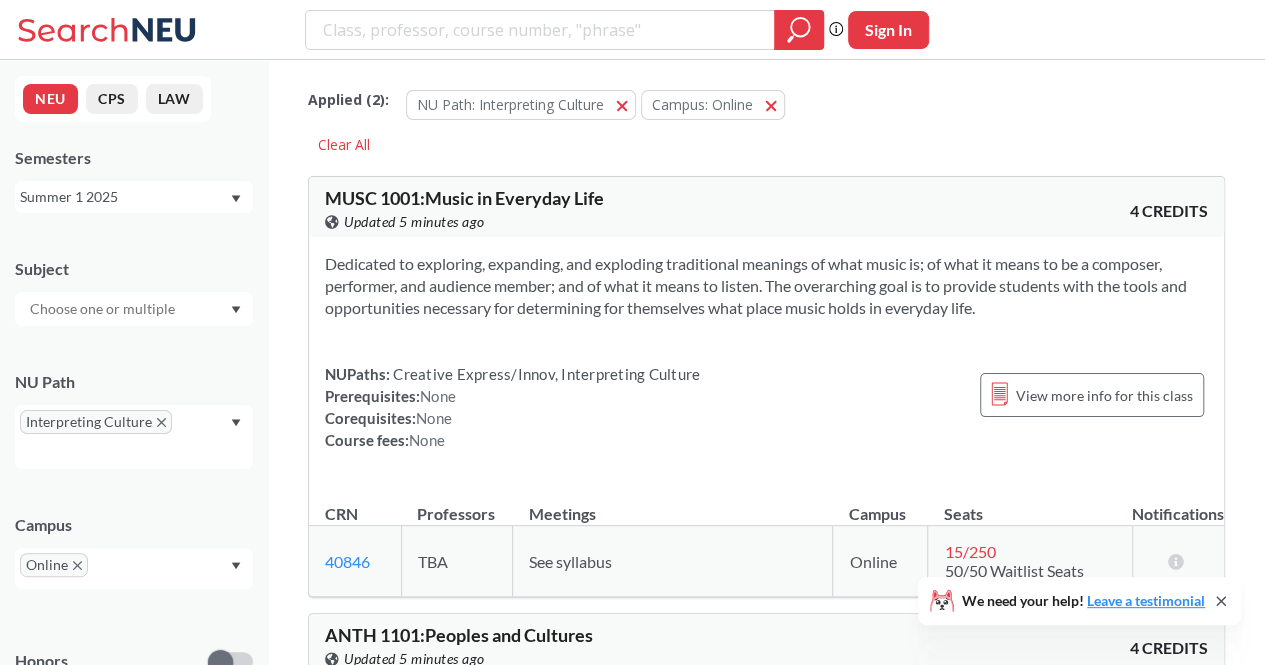 click on "Summer 1 2025" at bounding box center (124, 197) 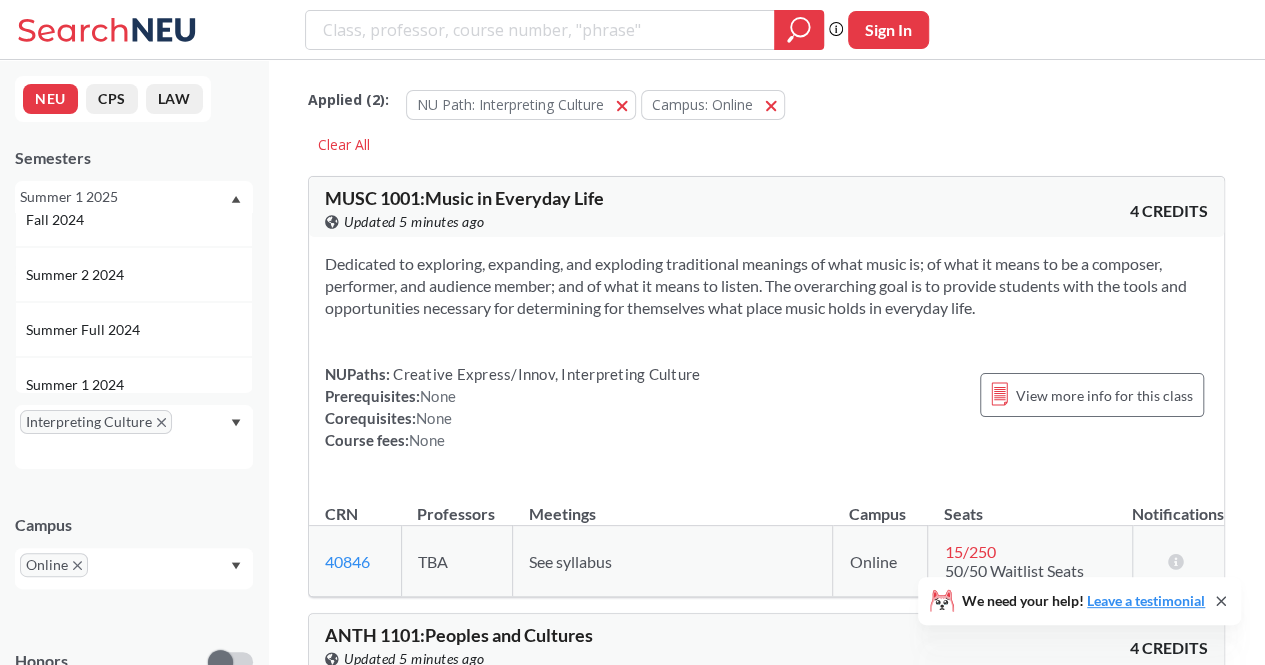 scroll, scrollTop: 301, scrollLeft: 0, axis: vertical 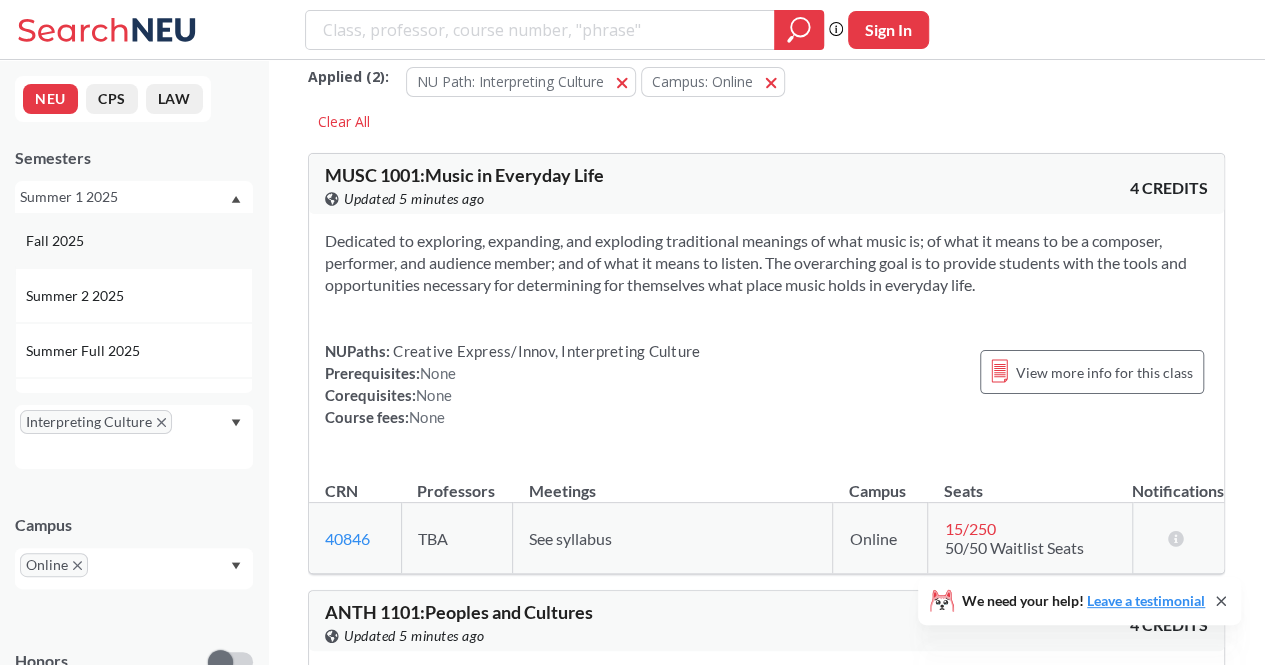 click on "Fall 2025" at bounding box center [134, 240] 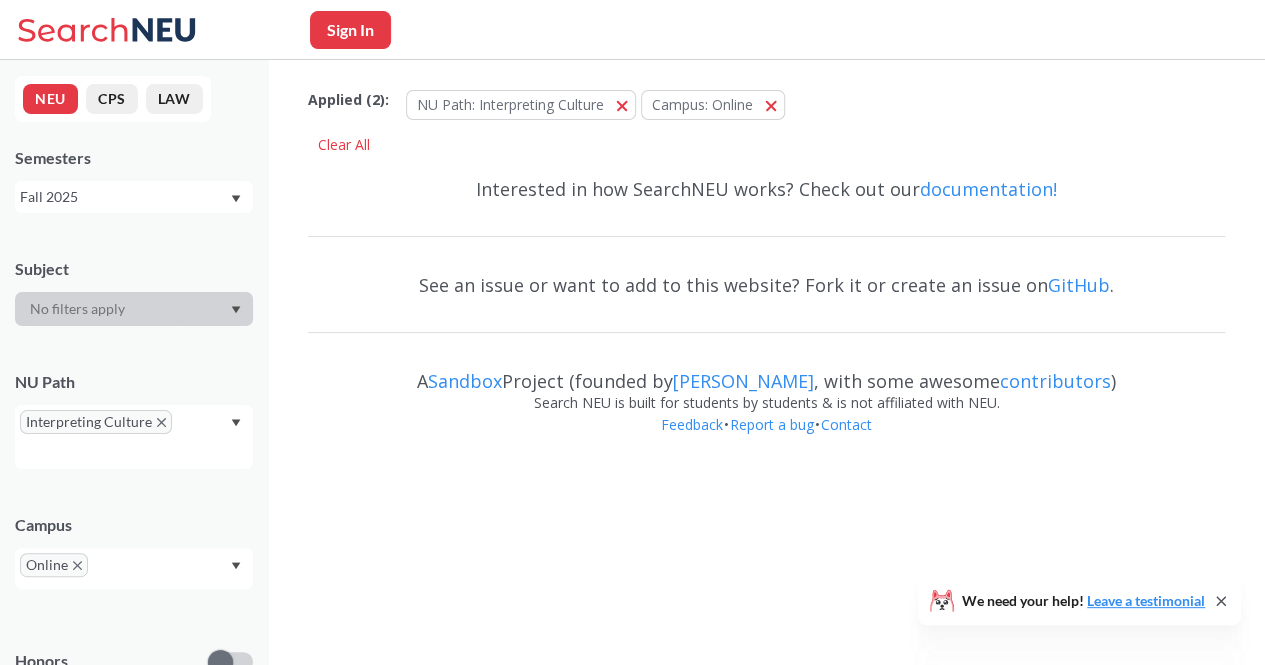 scroll, scrollTop: 0, scrollLeft: 0, axis: both 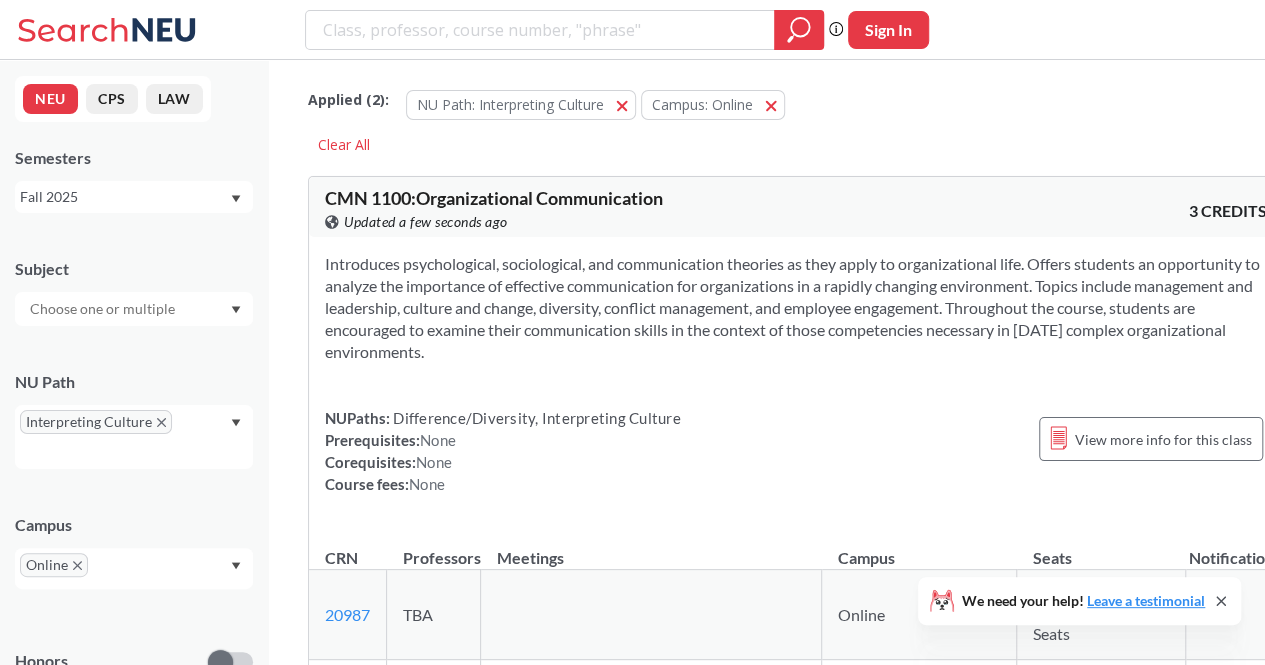 click at bounding box center [104, 309] 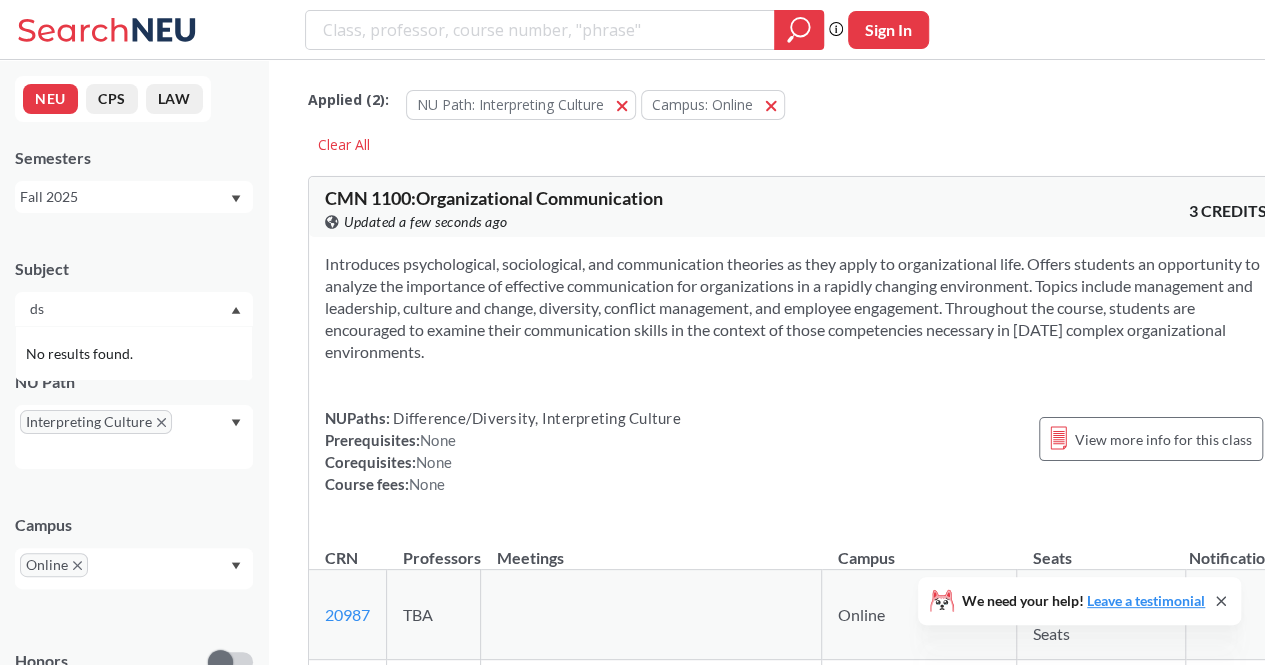 type on "d" 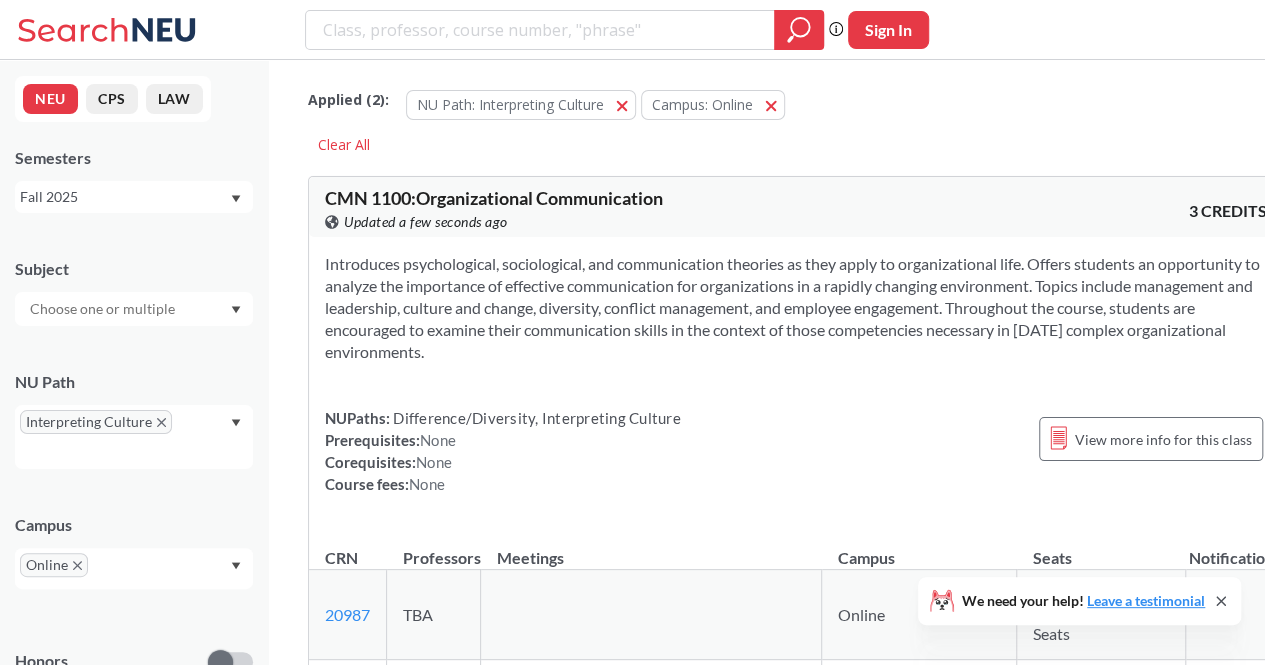 click on "Subject" at bounding box center [134, 282] 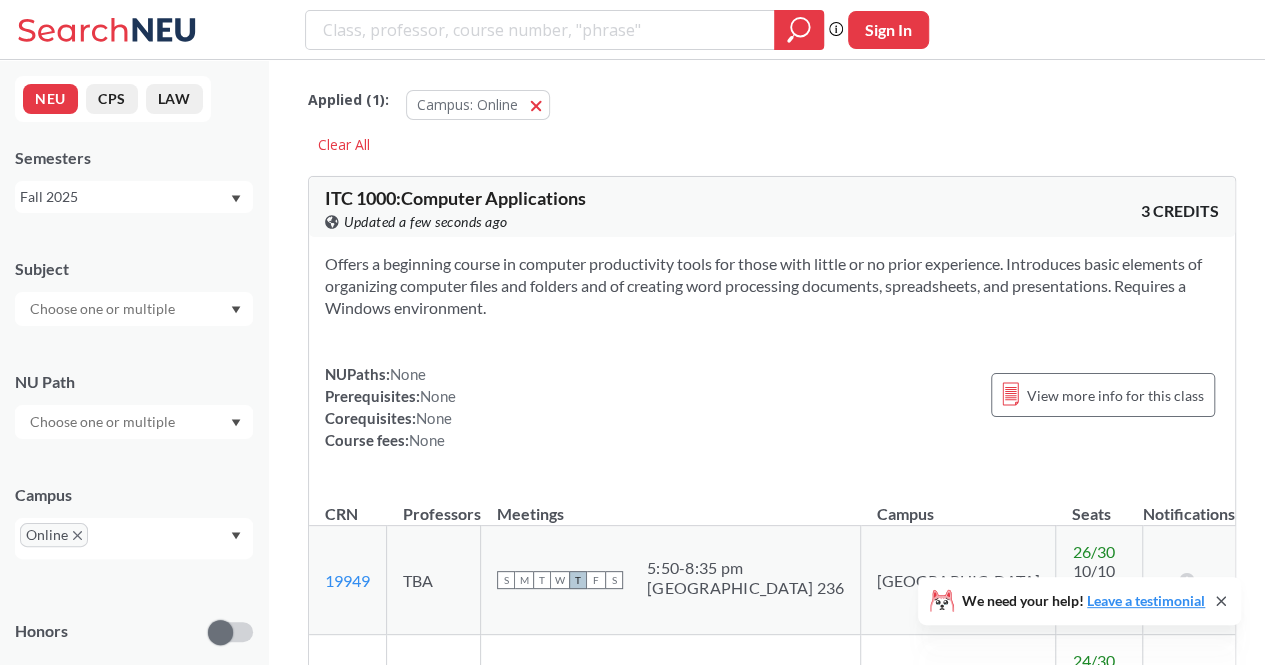 click 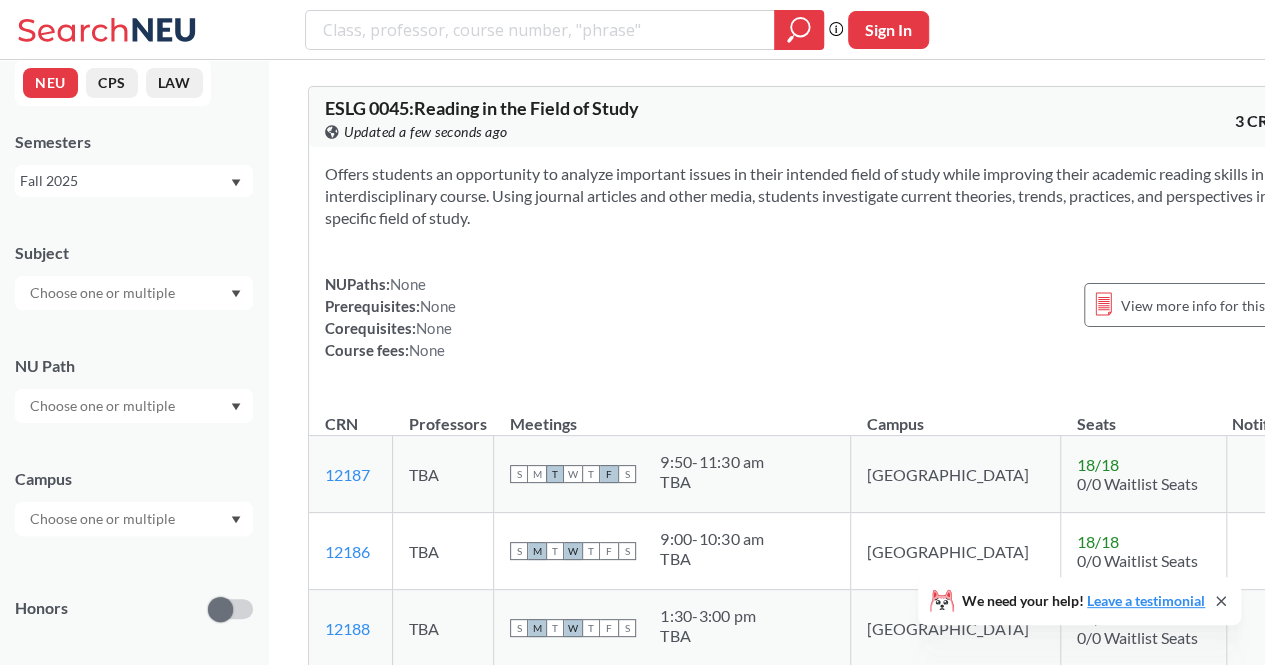 scroll, scrollTop: 14, scrollLeft: 0, axis: vertical 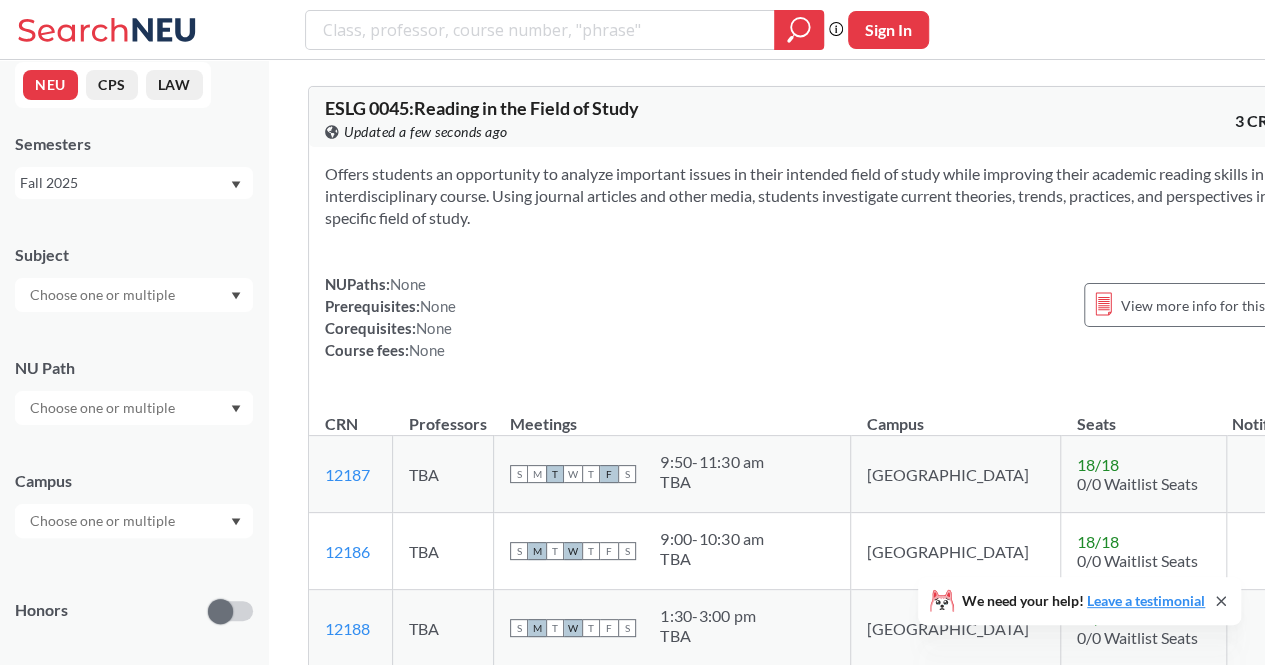 click at bounding box center (104, 295) 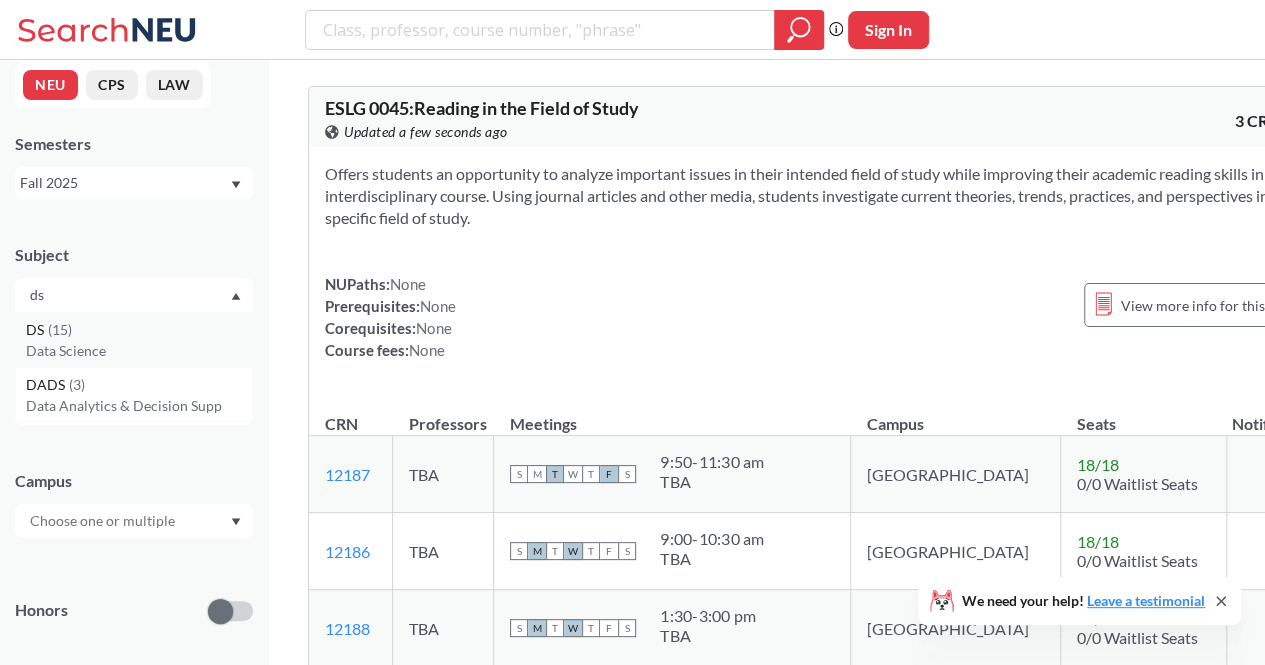 type on "ds" 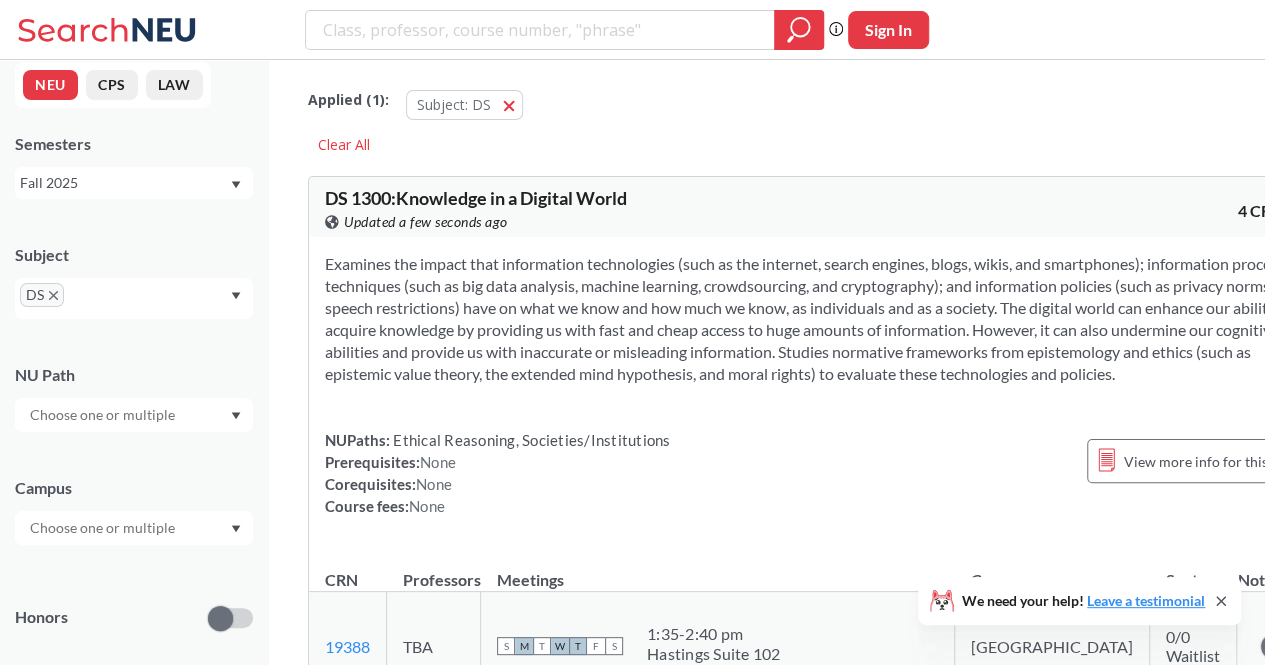 click on "Subject DS" at bounding box center (134, 271) 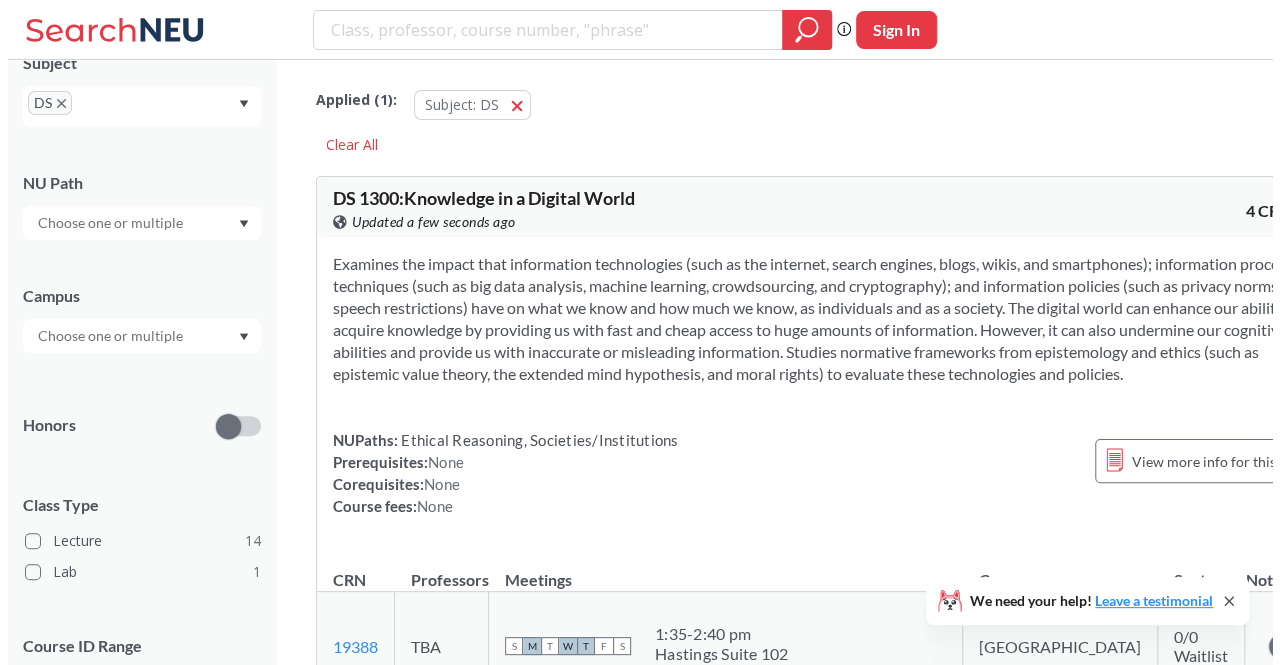 scroll, scrollTop: 324, scrollLeft: 0, axis: vertical 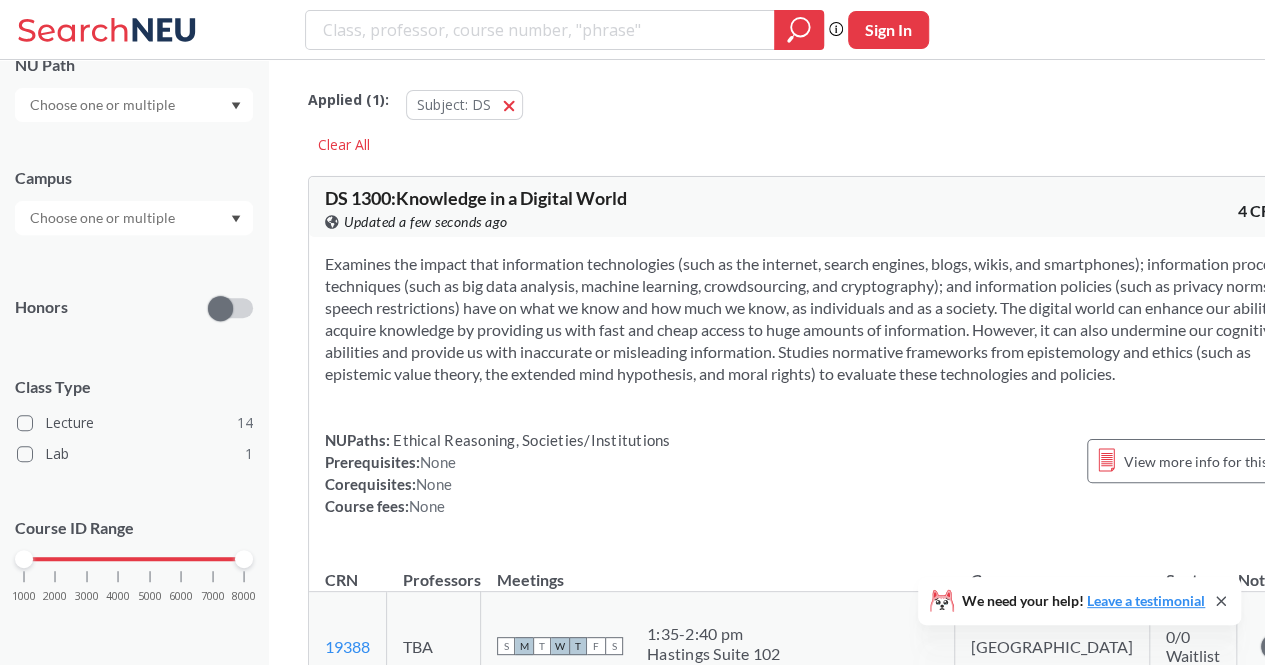 click on "1000 2000 3000 4000 5000 6000 7000 8000" at bounding box center (134, 559) 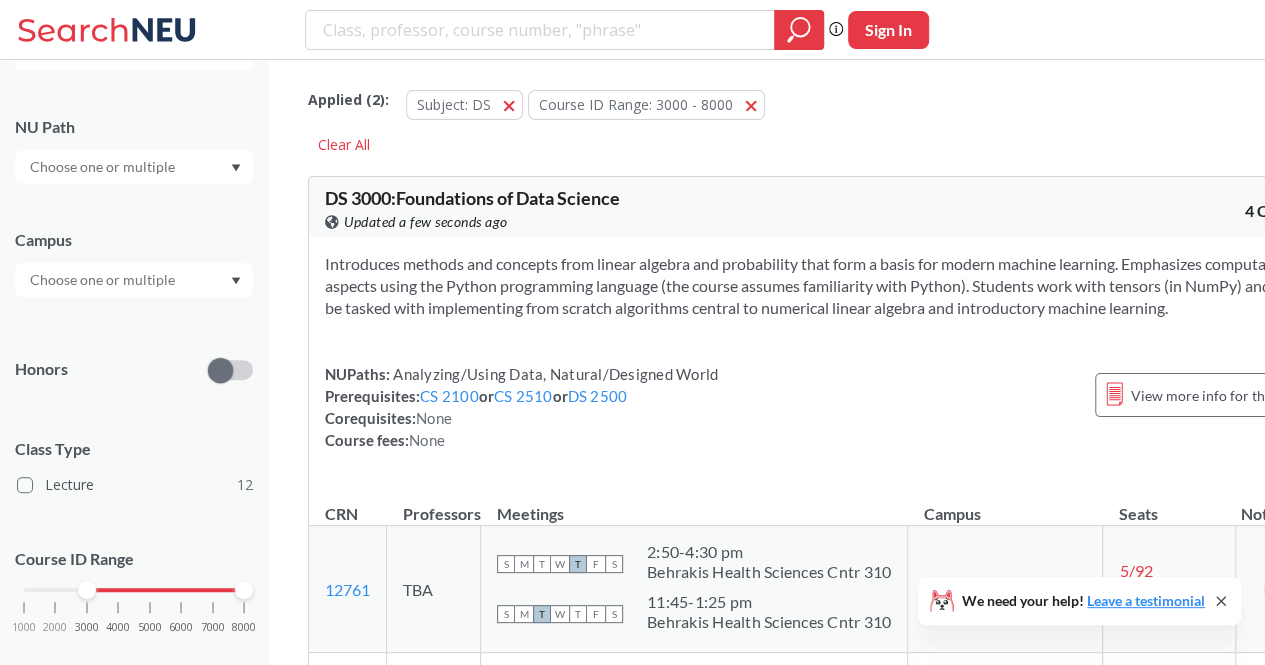 scroll, scrollTop: 293, scrollLeft: 0, axis: vertical 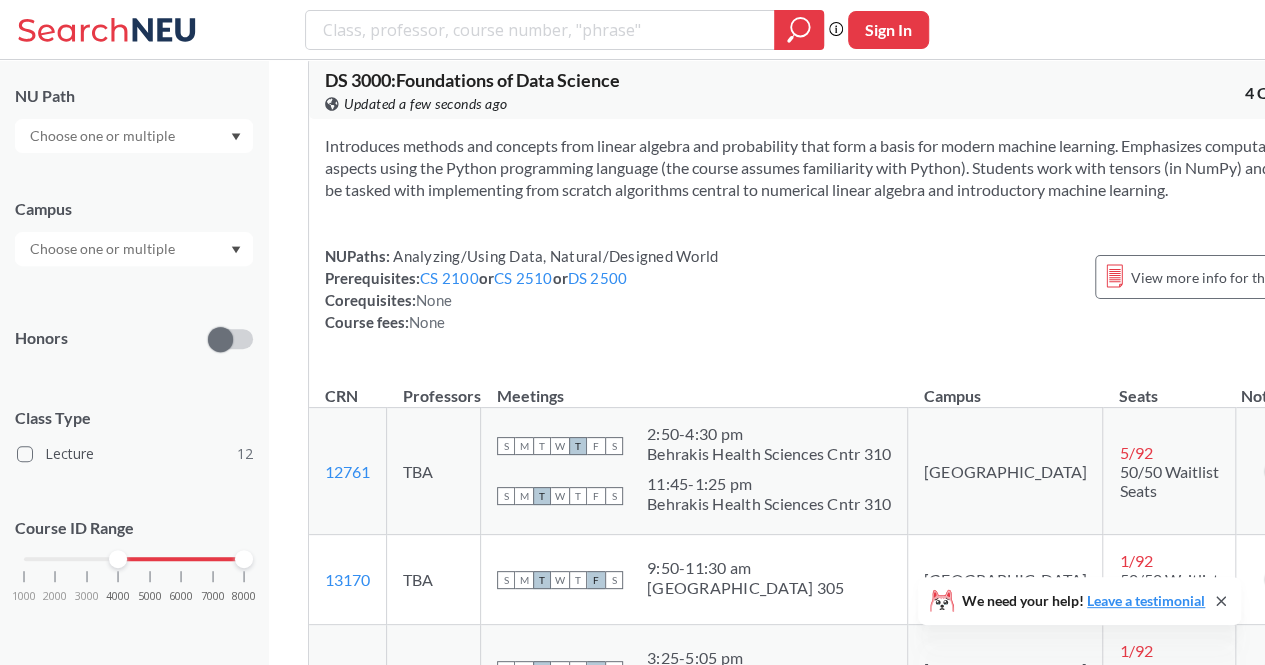 click on "1000 2000 3000 4000 5000 6000 7000 8000" at bounding box center (134, 559) 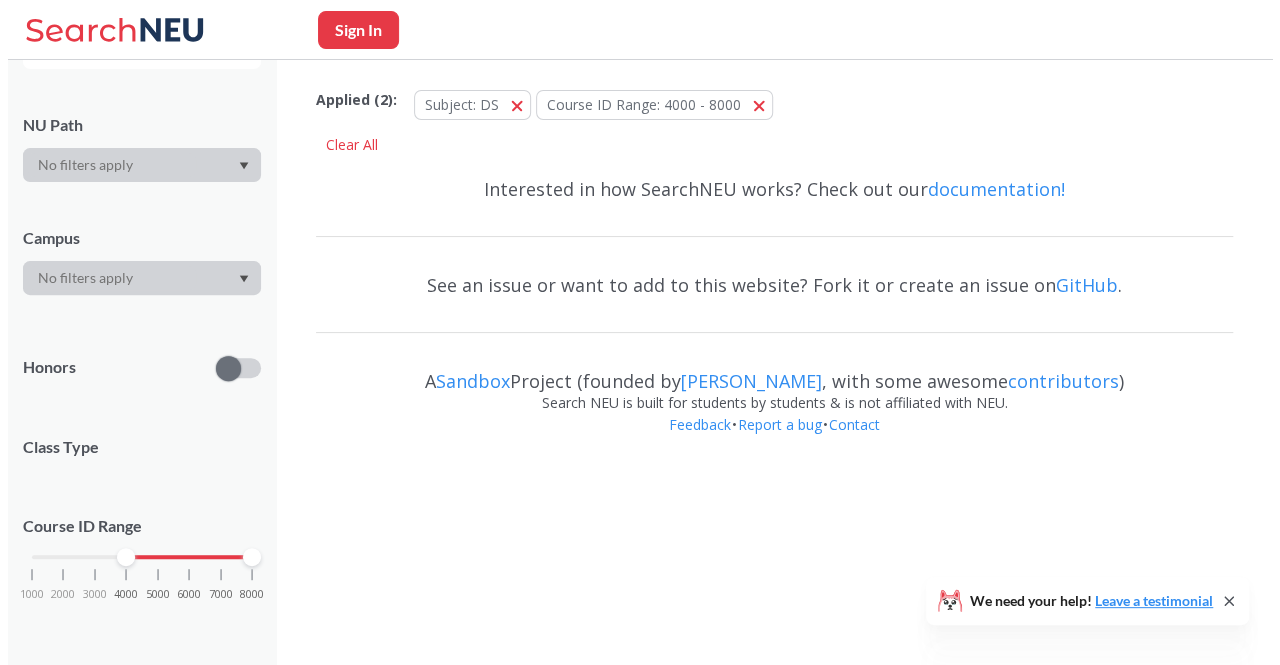 scroll, scrollTop: 0, scrollLeft: 0, axis: both 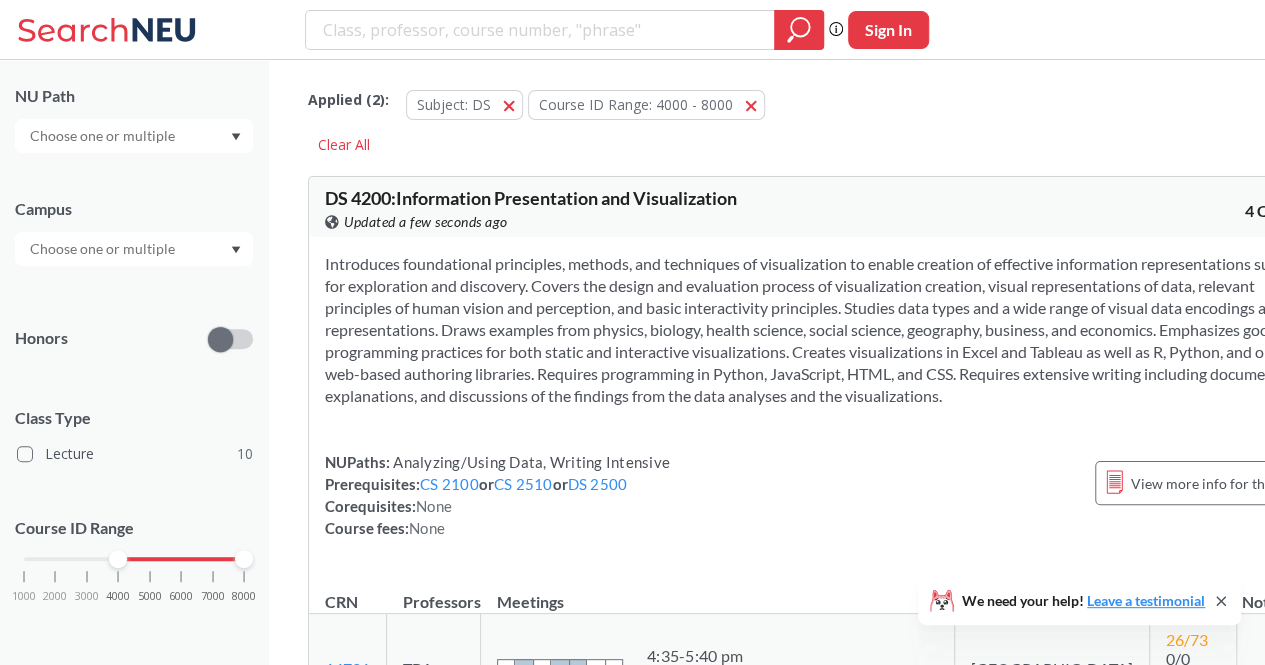 click on "1000 2000 3000 4000 5000 6000 7000 8000" at bounding box center [134, 559] 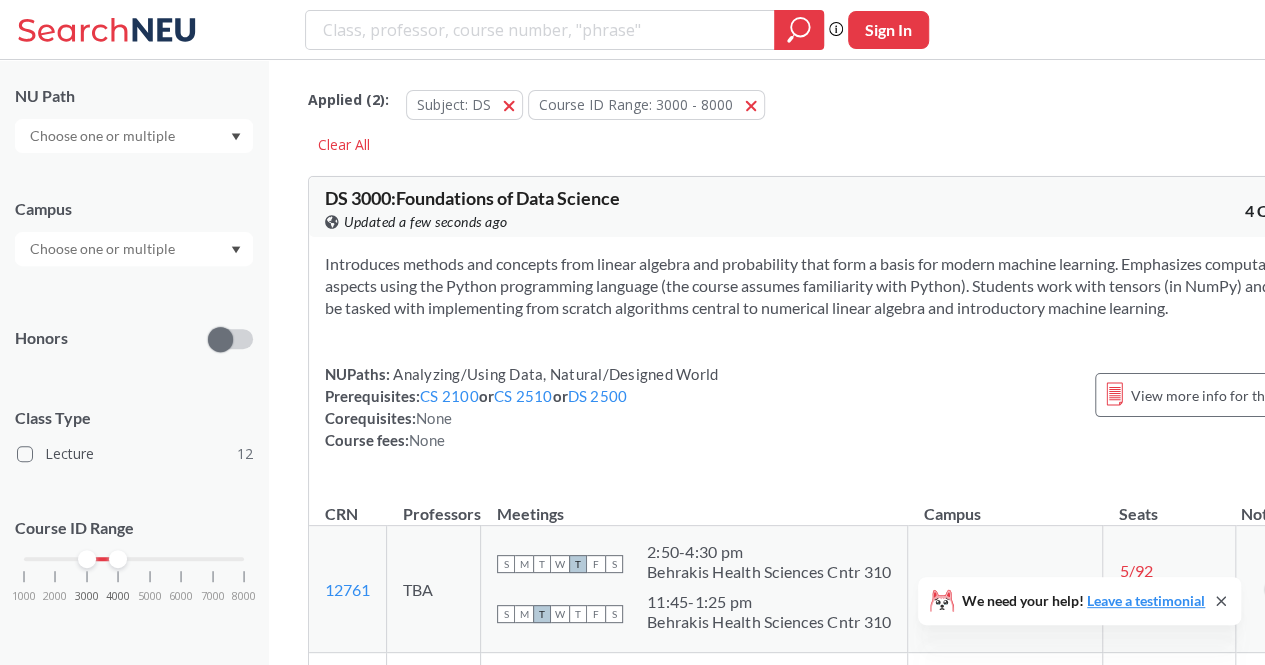 drag, startPoint x: 236, startPoint y: 559, endPoint x: 120, endPoint y: 573, distance: 116.841774 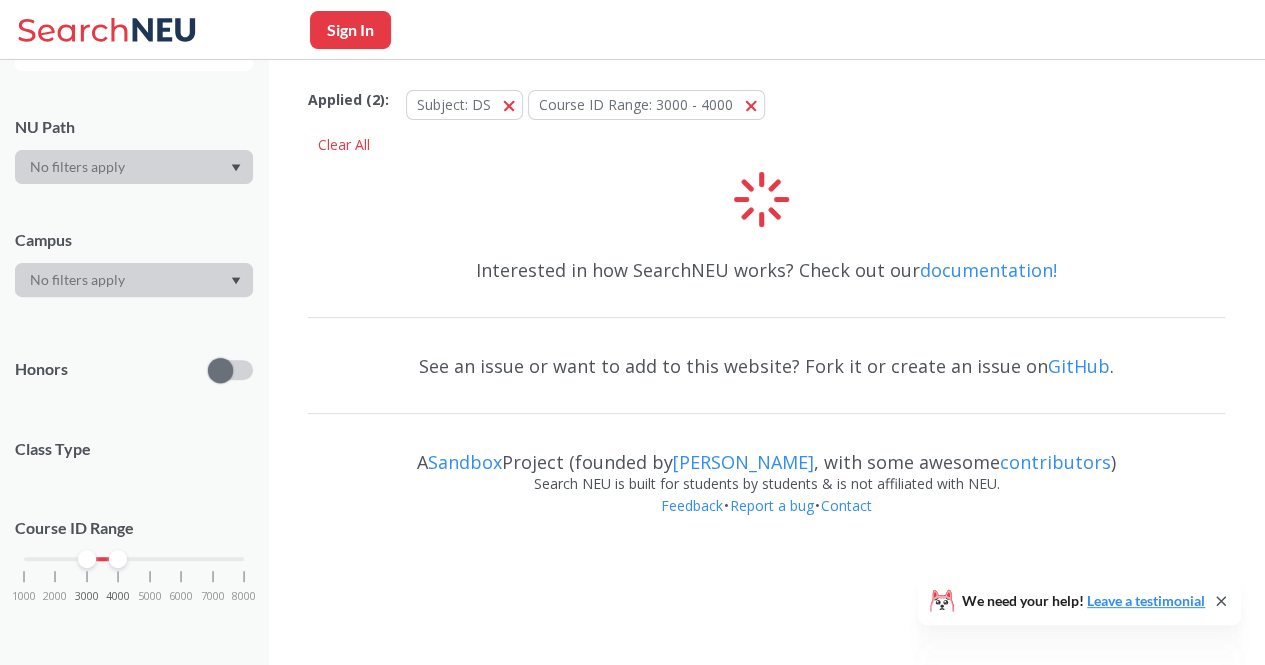 scroll, scrollTop: 293, scrollLeft: 0, axis: vertical 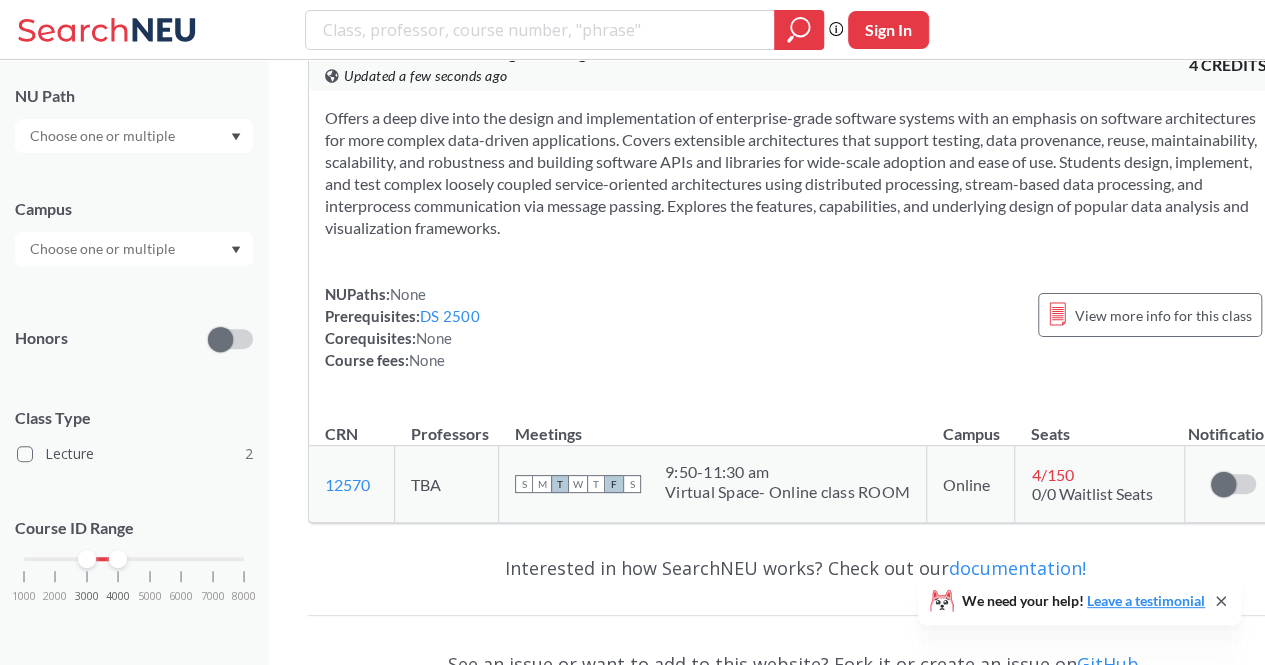 click on "Offers a deep dive into the design and implementation of enterprise-grade software systems with an emphasis on software architectures for more complex data-driven applications. Covers extensible architectures that support testing, data provenance, reuse, maintainability, scalability, and robustness and building software APIs and libraries for wide-scale adoption and ease of use. Students design, implement, and test complex loosely coupled service-oriented architectures using distributed processing, stream-based data processing, and interprocess communication via message passing. Explores the features, capabilities, and underlying design of popular data analysis and visualization frameworks.
NUPaths:  None Prerequisites:  DS 2500 Corequisites:  None Course fees:  None View more info for this class" at bounding box center [795, 247] 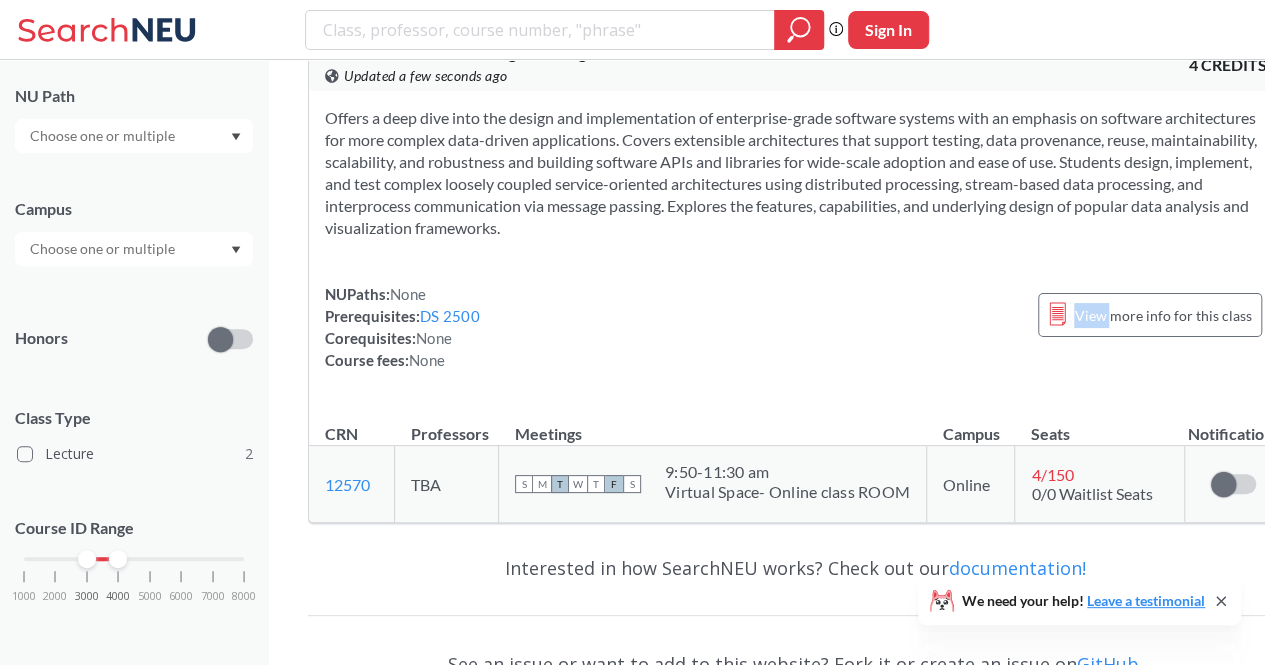 click on "Offers a deep dive into the design and implementation of enterprise-grade software systems with an emphasis on software architectures for more complex data-driven applications. Covers extensible architectures that support testing, data provenance, reuse, maintainability, scalability, and robustness and building software APIs and libraries for wide-scale adoption and ease of use. Students design, implement, and test complex loosely coupled service-oriented architectures using distributed processing, stream-based data processing, and interprocess communication via message passing. Explores the features, capabilities, and underlying design of popular data analysis and visualization frameworks.
NUPaths:  None Prerequisites:  DS 2500 Corequisites:  None Course fees:  None View more info for this class" at bounding box center [795, 247] 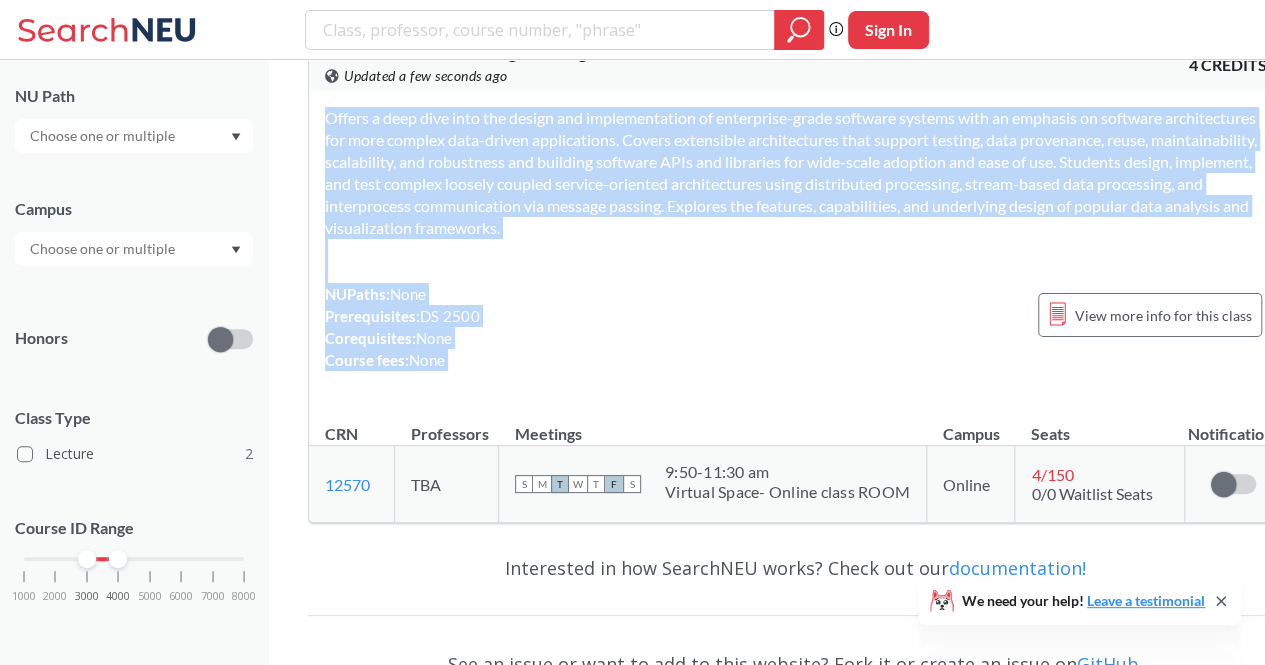 click on "Offers a deep dive into the design and implementation of enterprise-grade software systems with an emphasis on software architectures for more complex data-driven applications. Covers extensible architectures that support testing, data provenance, reuse, maintainability, scalability, and robustness and building software APIs and libraries for wide-scale adoption and ease of use. Students design, implement, and test complex loosely coupled service-oriented architectures using distributed processing, stream-based data processing, and interprocess communication via message passing. Explores the features, capabilities, and underlying design of popular data analysis and visualization frameworks.
NUPaths:  None Prerequisites:  DS 2500 Corequisites:  None Course fees:  None View more info for this class" at bounding box center [795, 247] 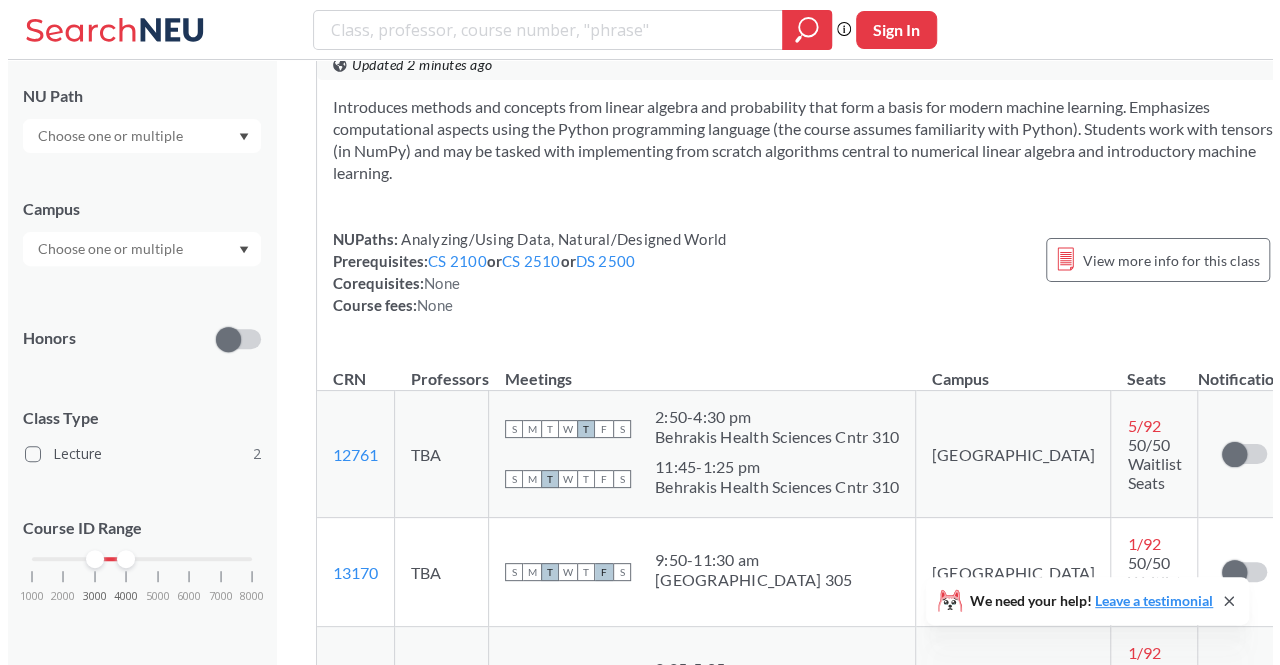 scroll, scrollTop: 0, scrollLeft: 0, axis: both 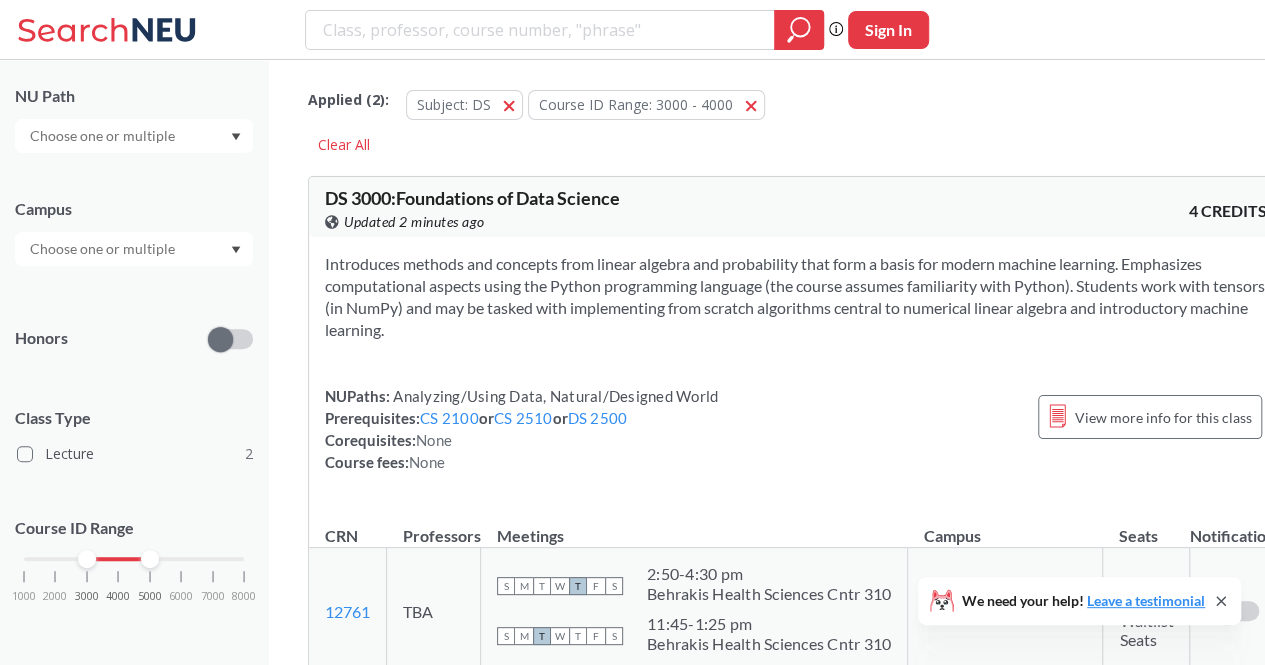drag, startPoint x: 118, startPoint y: 556, endPoint x: 148, endPoint y: 565, distance: 31.320919 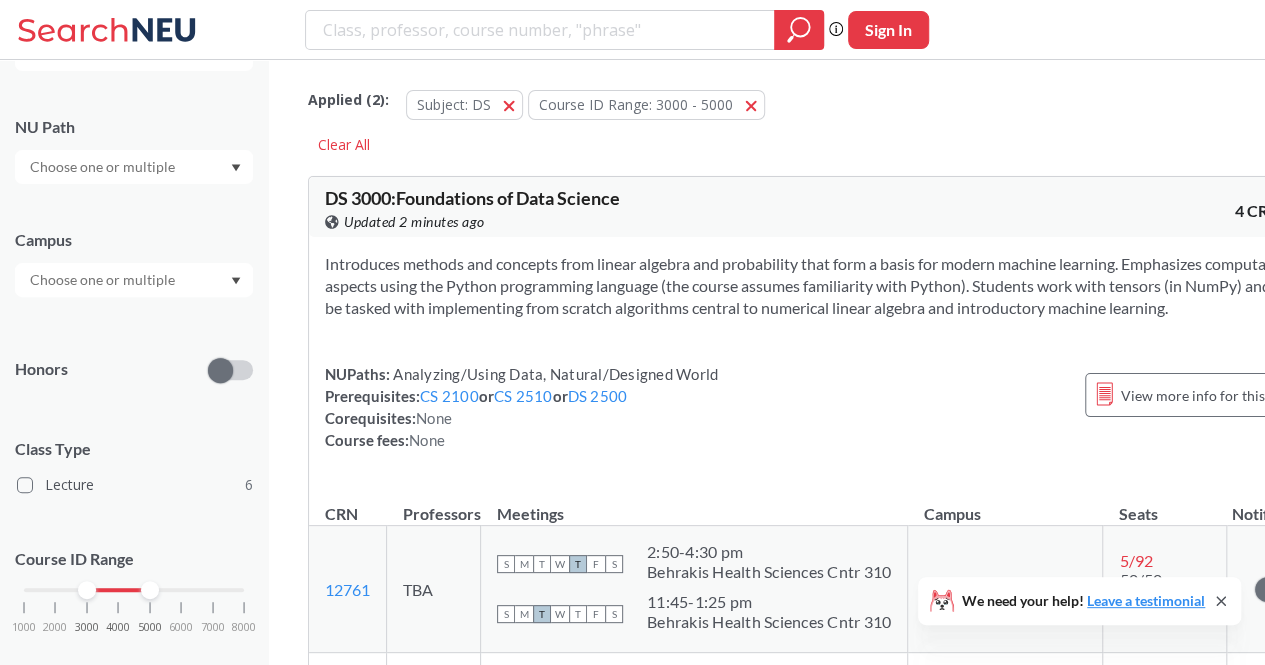 scroll, scrollTop: 293, scrollLeft: 0, axis: vertical 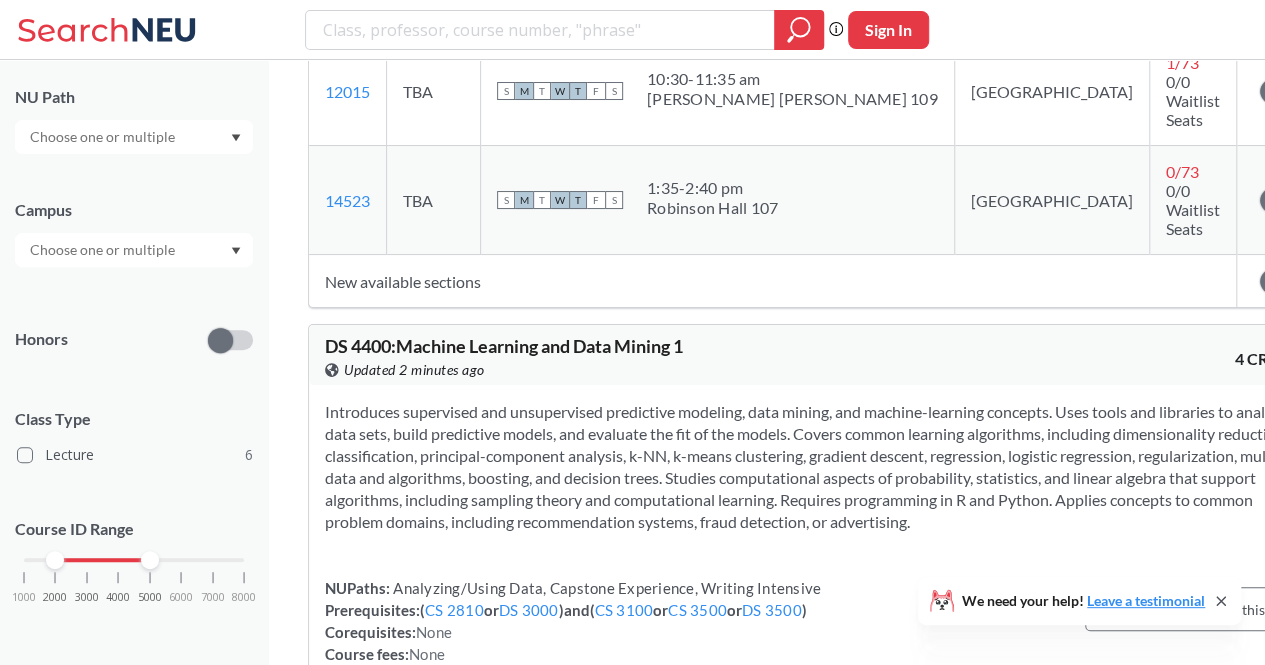 drag, startPoint x: 84, startPoint y: 562, endPoint x: 63, endPoint y: 563, distance: 21.023796 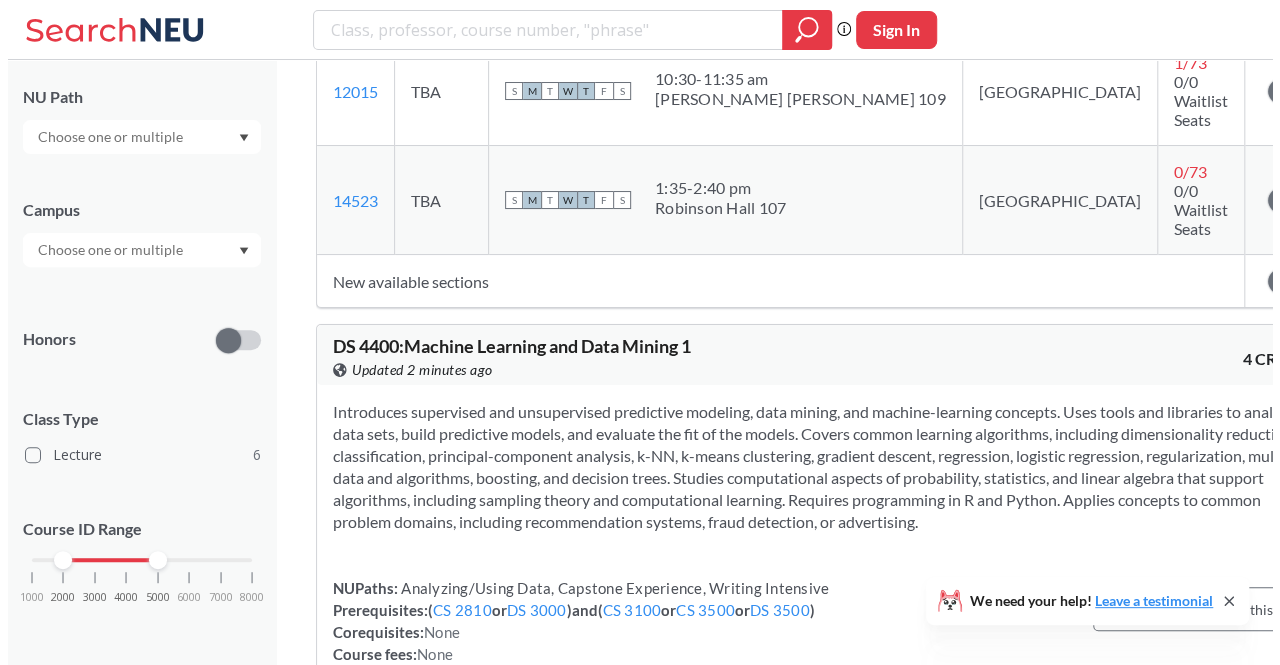 scroll, scrollTop: 0, scrollLeft: 0, axis: both 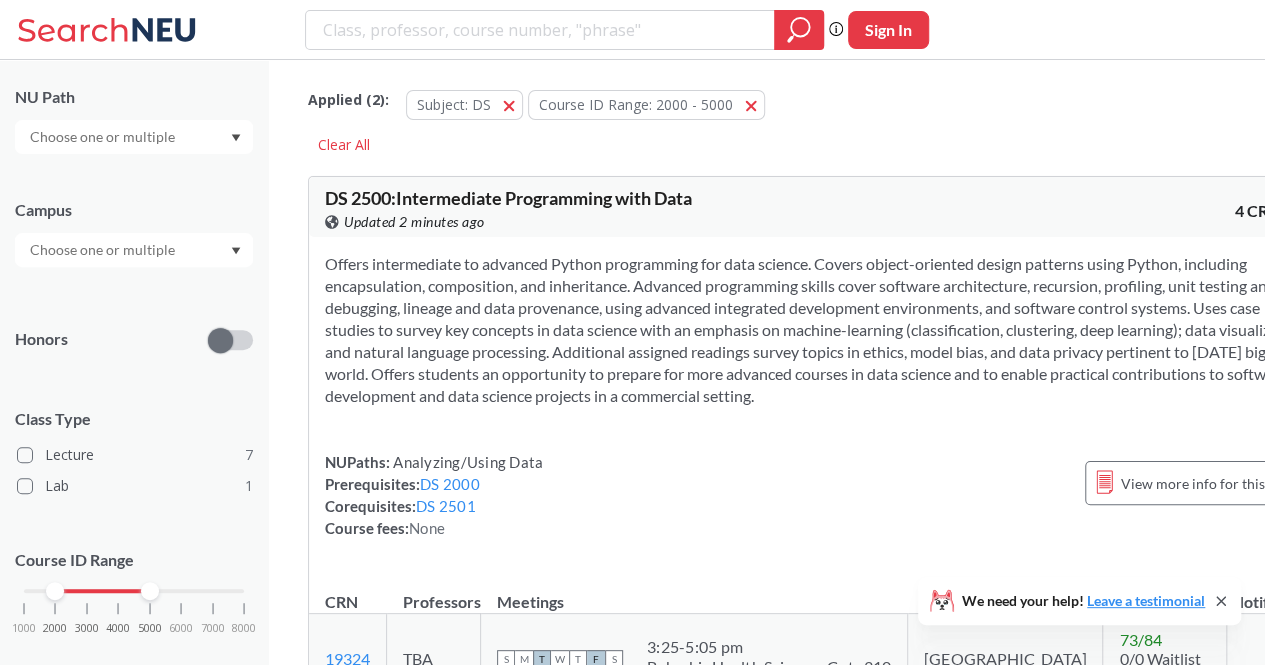 drag, startPoint x: 148, startPoint y: 599, endPoint x: 104, endPoint y: 603, distance: 44.181442 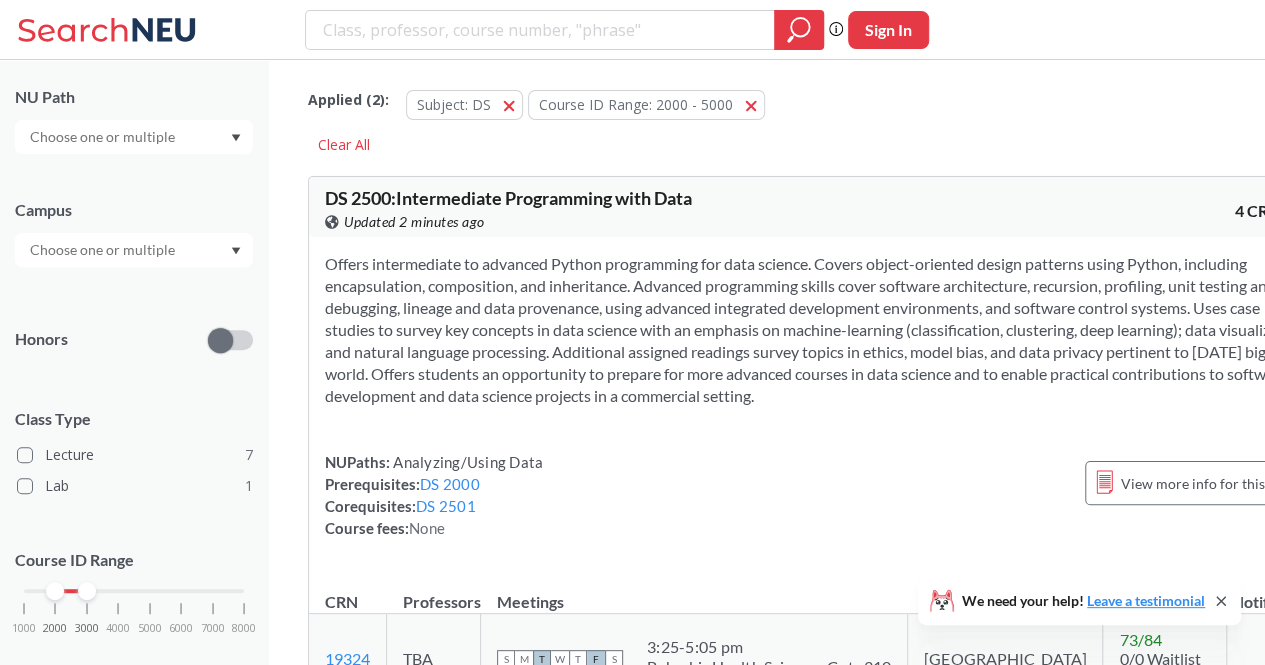 drag, startPoint x: 150, startPoint y: 593, endPoint x: 82, endPoint y: 598, distance: 68.18358 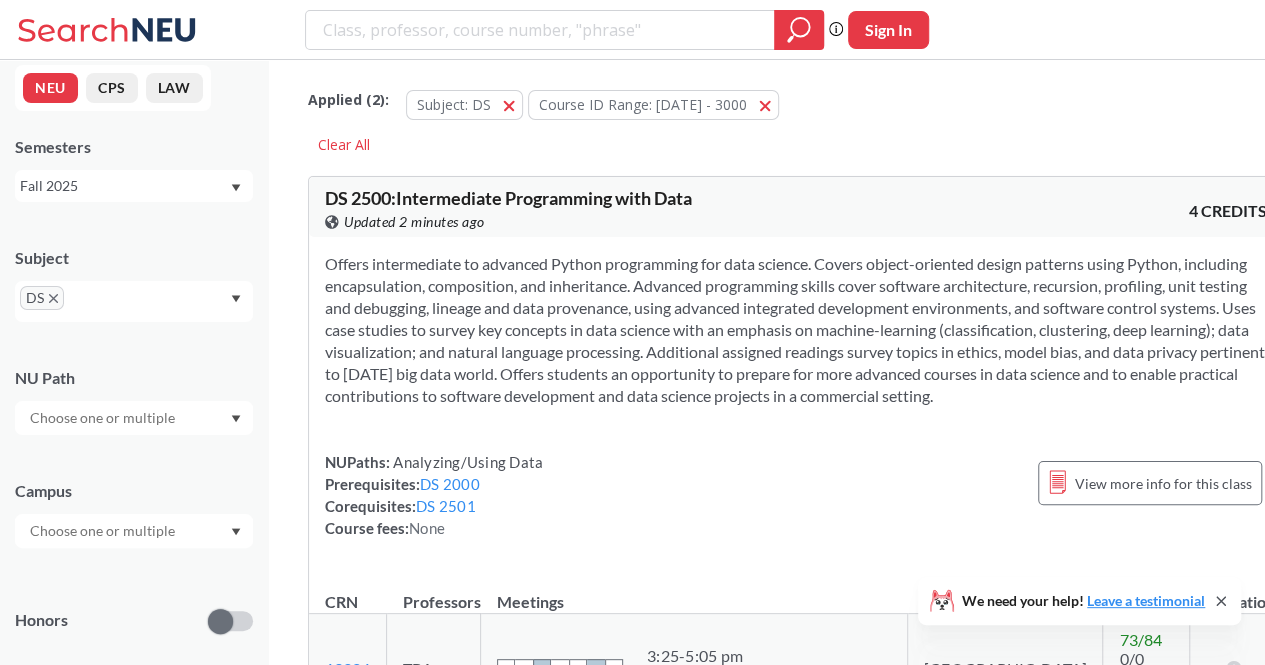 scroll, scrollTop: 0, scrollLeft: 0, axis: both 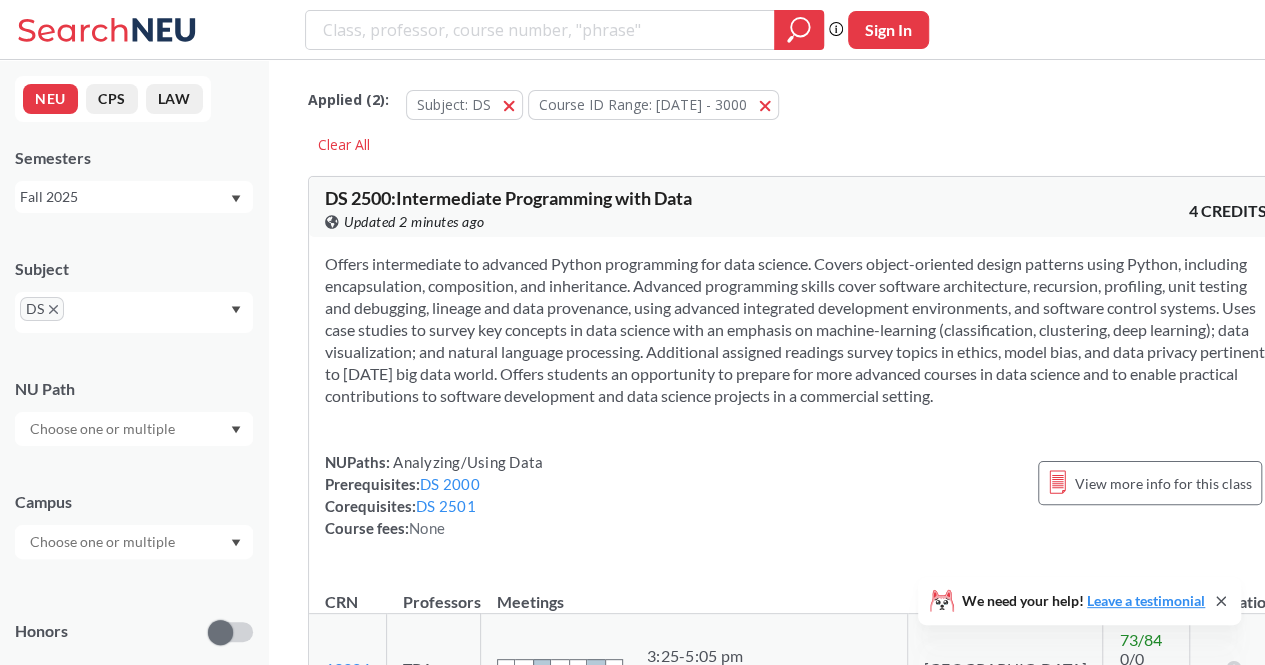 click 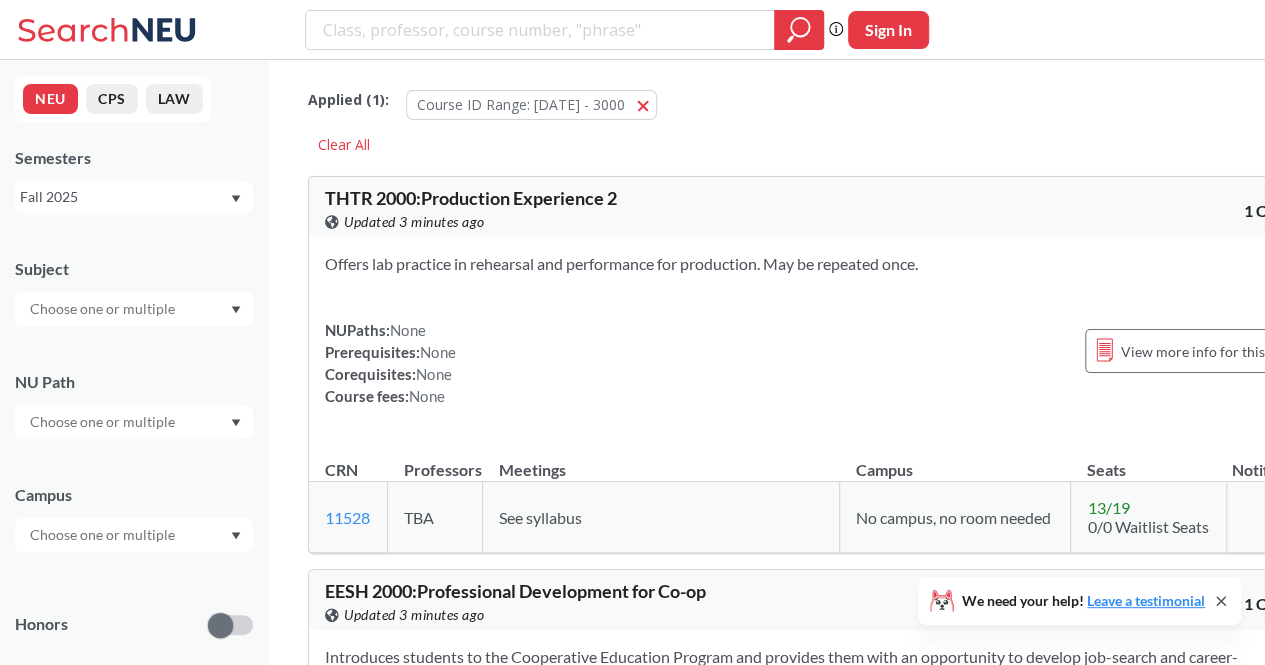 click at bounding box center (104, 309) 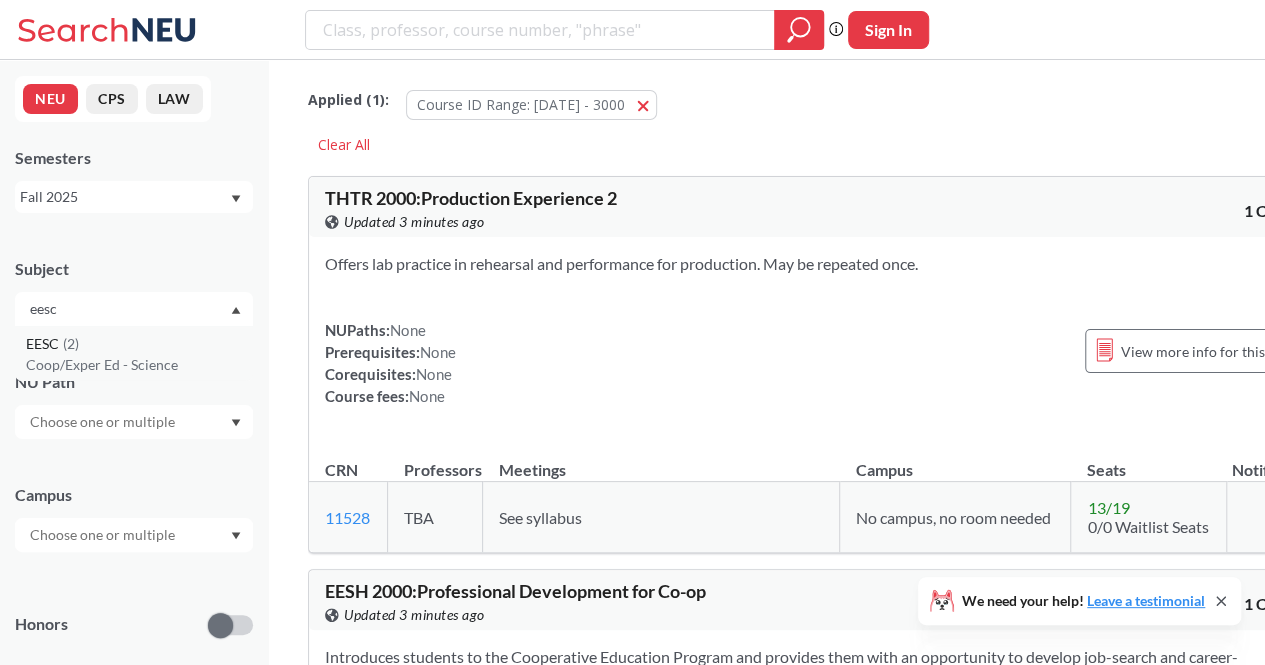 type on "eesc" 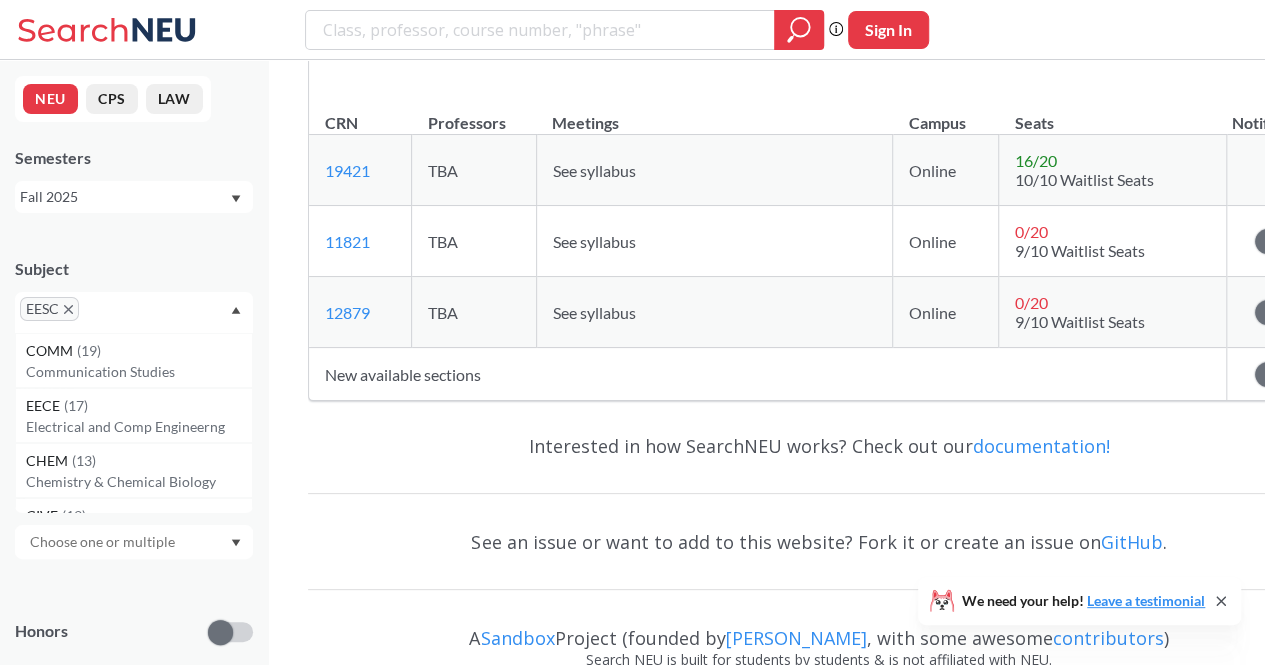 scroll, scrollTop: 1335, scrollLeft: 0, axis: vertical 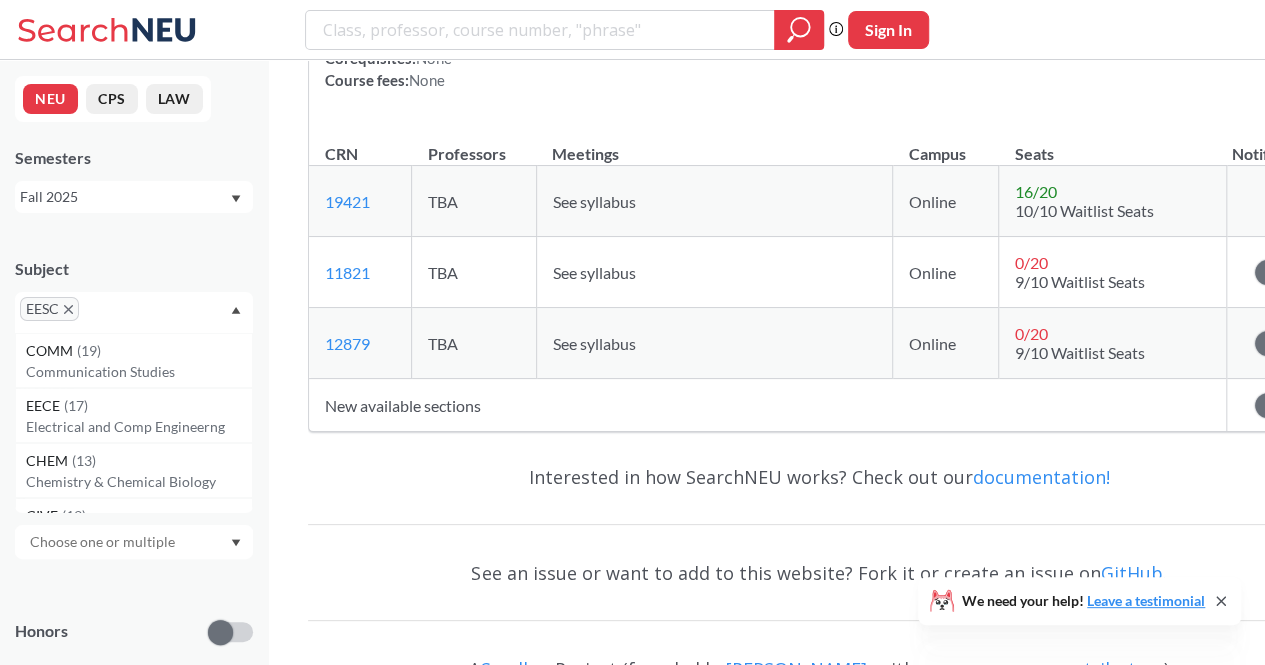click on "EESC" at bounding box center (49, 309) 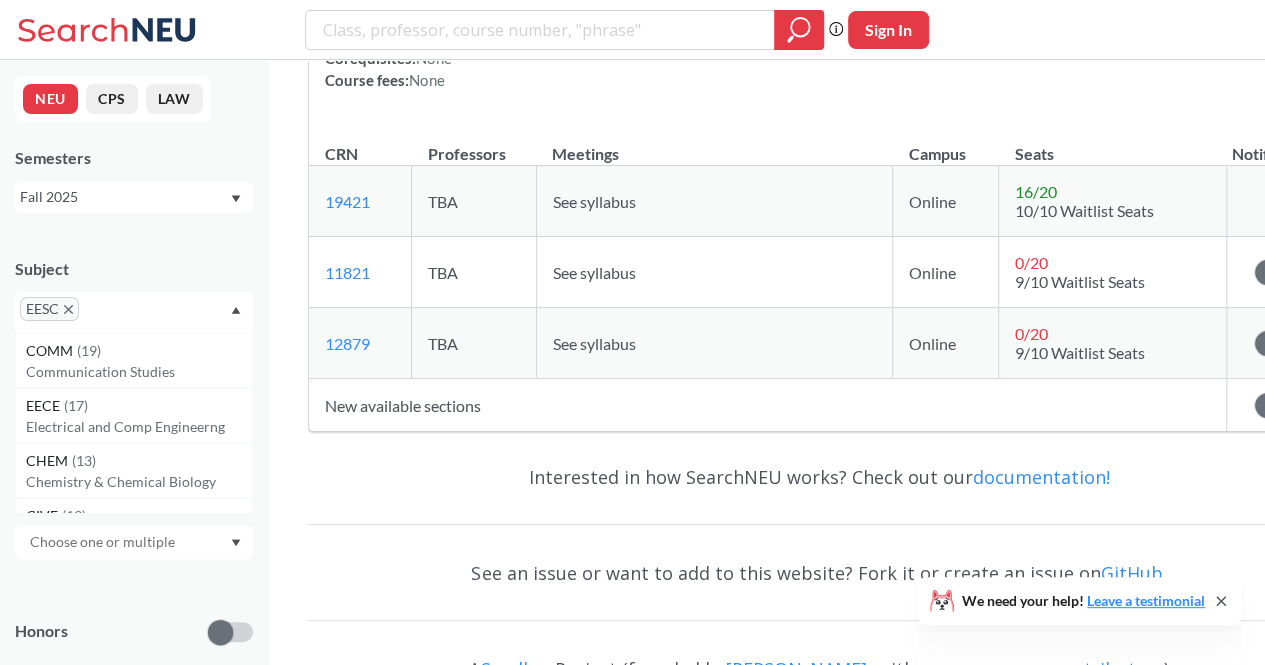 click 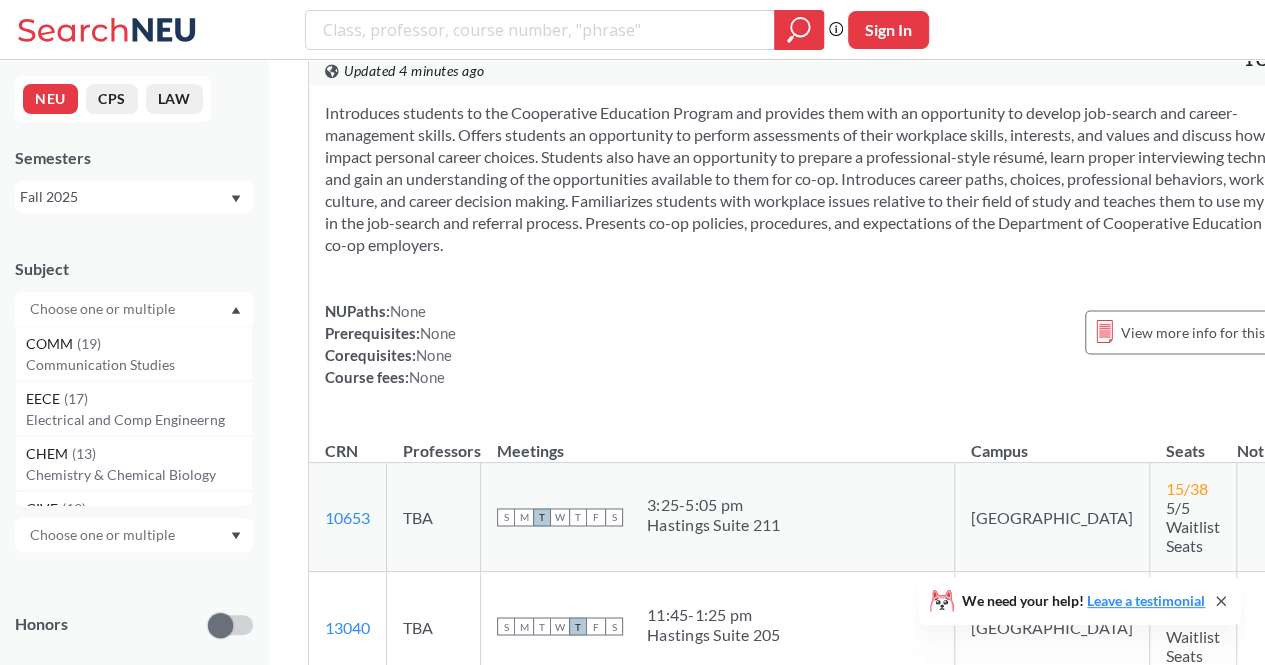 click at bounding box center (104, 309) 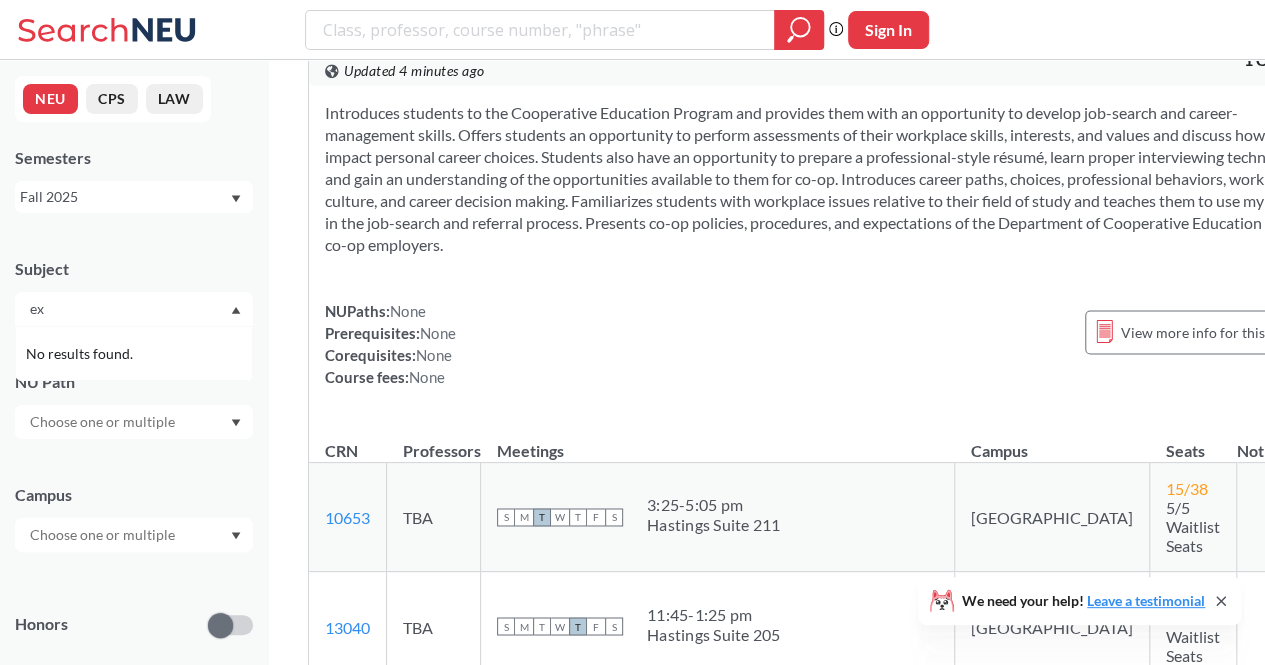 type on "e" 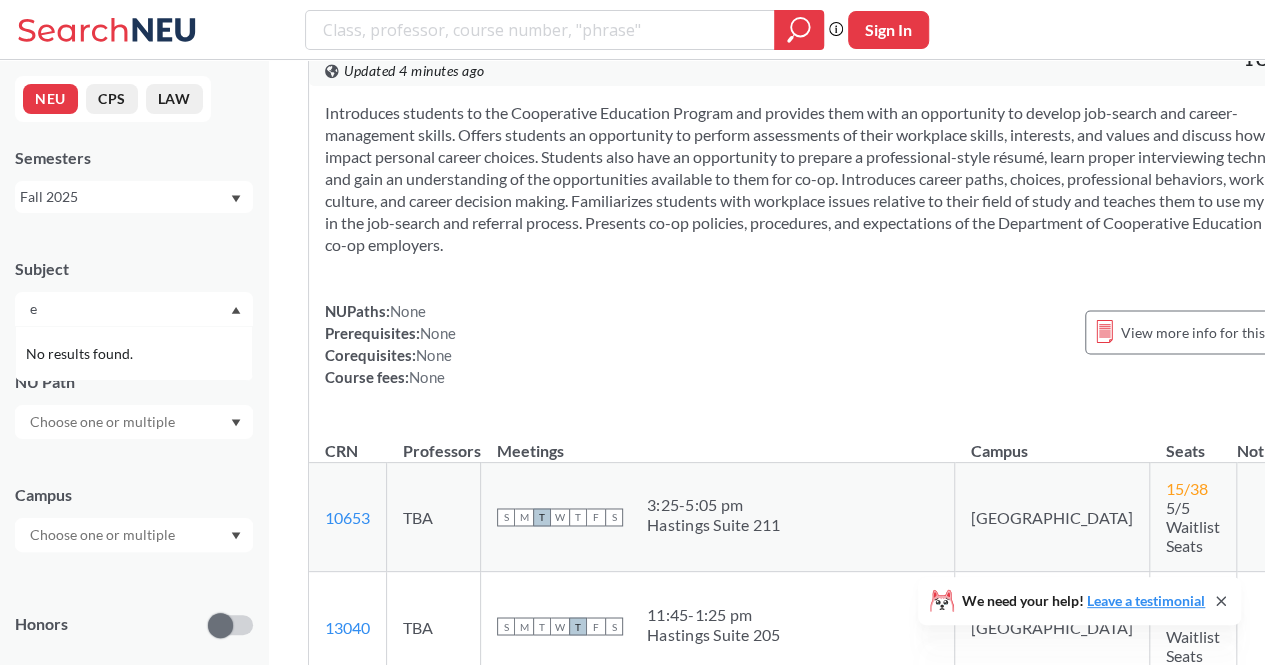 type 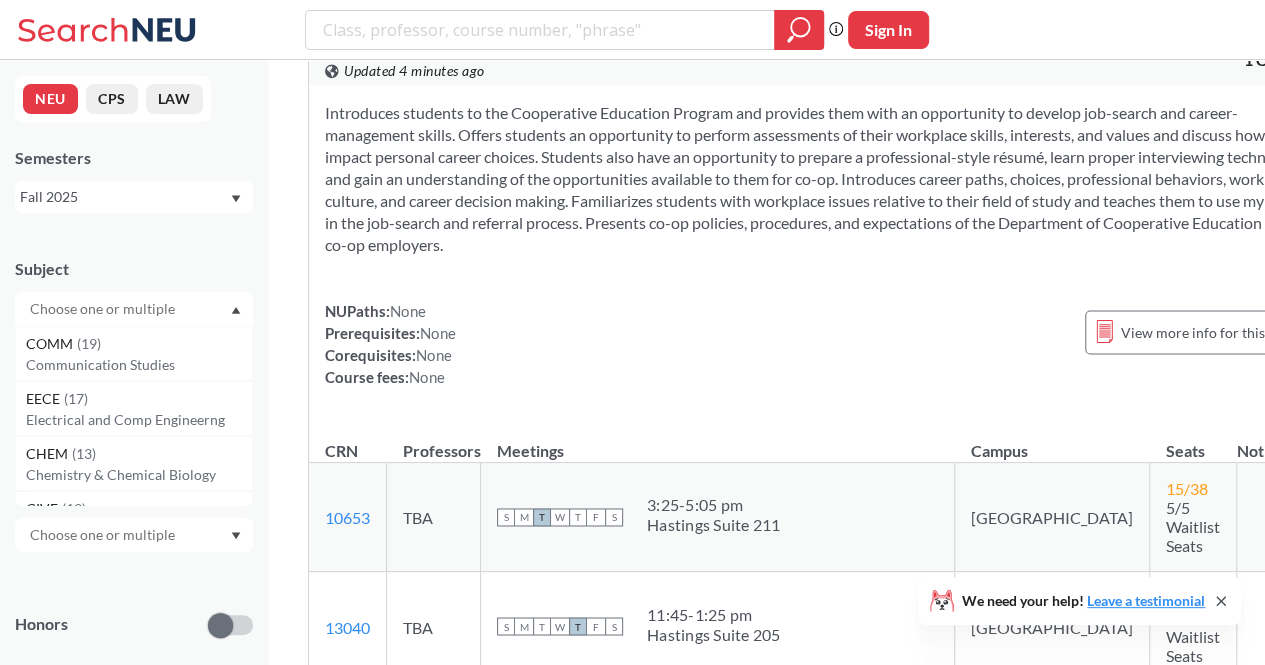 click on "Honors" at bounding box center (134, 612) 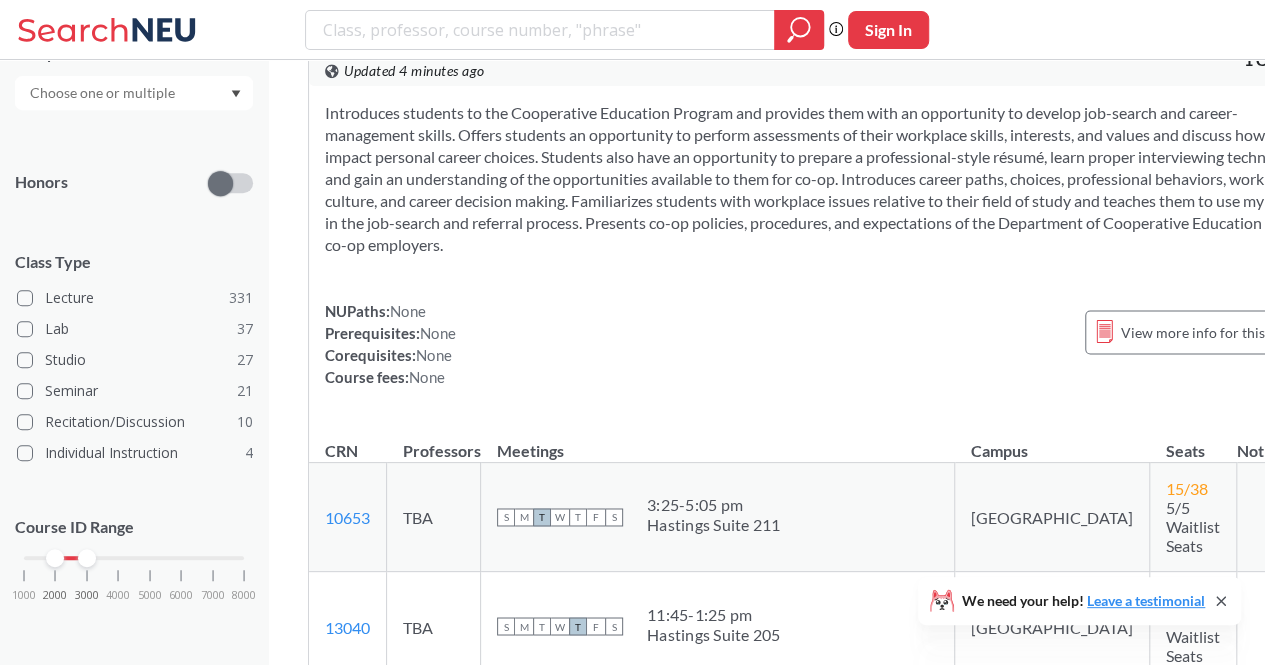 scroll, scrollTop: 442, scrollLeft: 0, axis: vertical 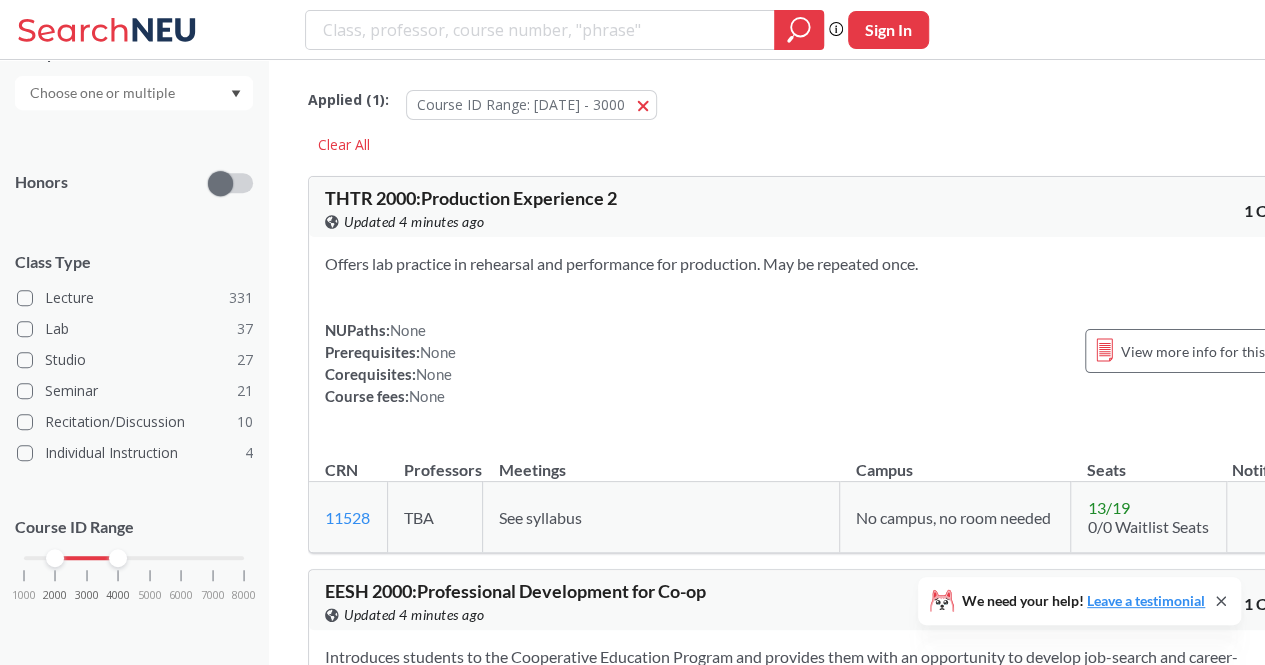 drag, startPoint x: 86, startPoint y: 562, endPoint x: 118, endPoint y: 574, distance: 34.176014 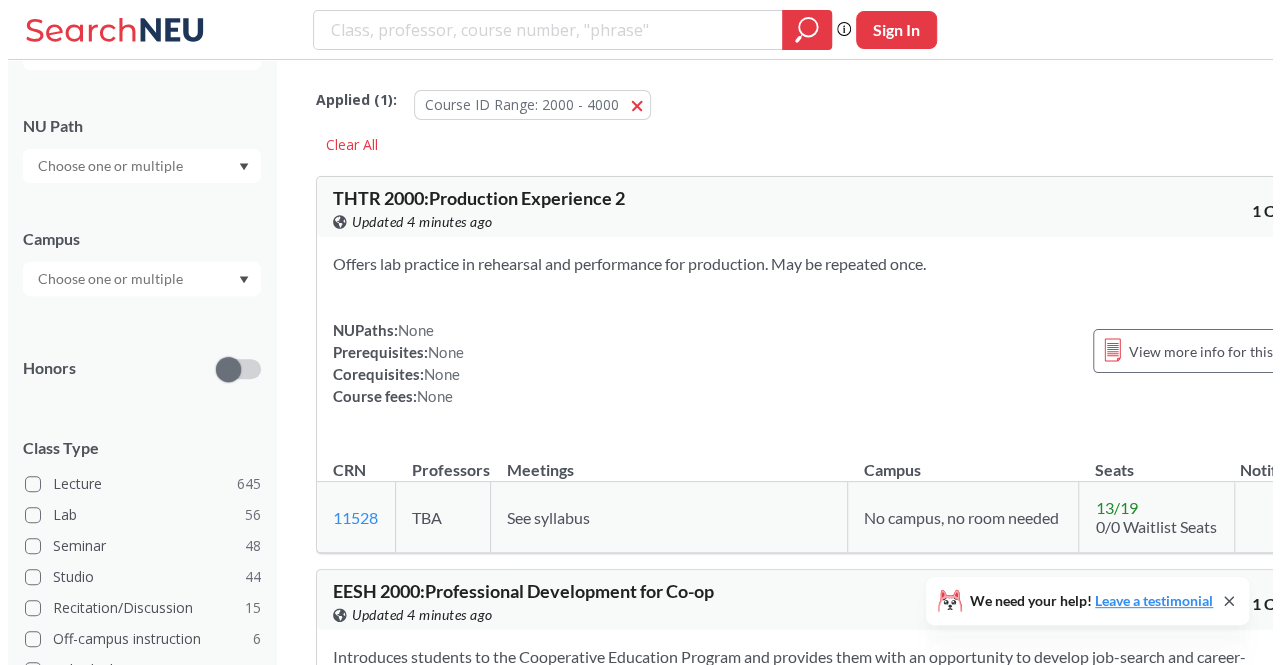 scroll, scrollTop: 442, scrollLeft: 0, axis: vertical 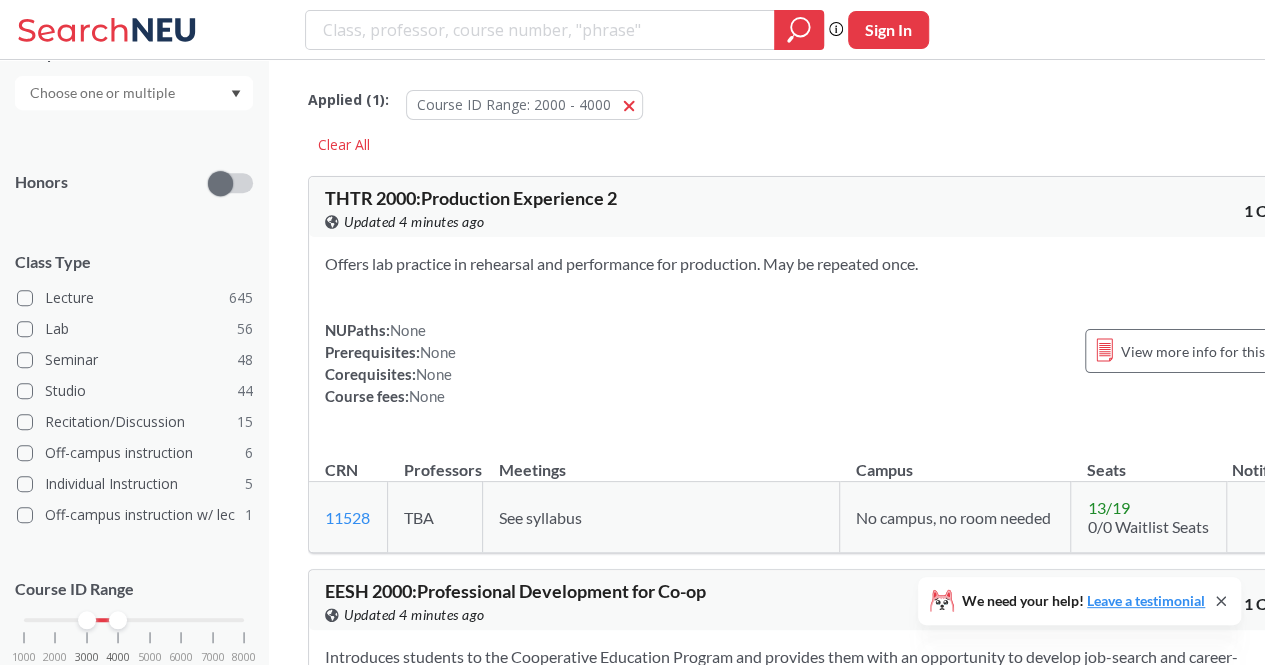 drag, startPoint x: 54, startPoint y: 614, endPoint x: 74, endPoint y: 621, distance: 21.189621 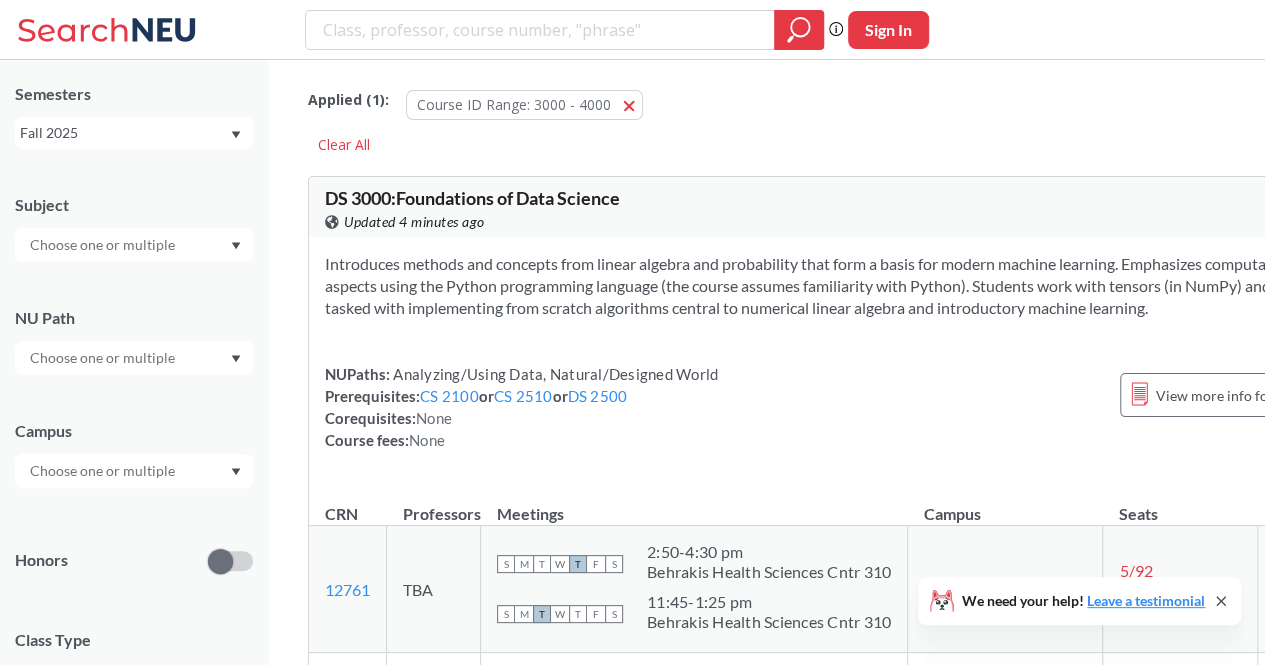 scroll, scrollTop: 58, scrollLeft: 0, axis: vertical 